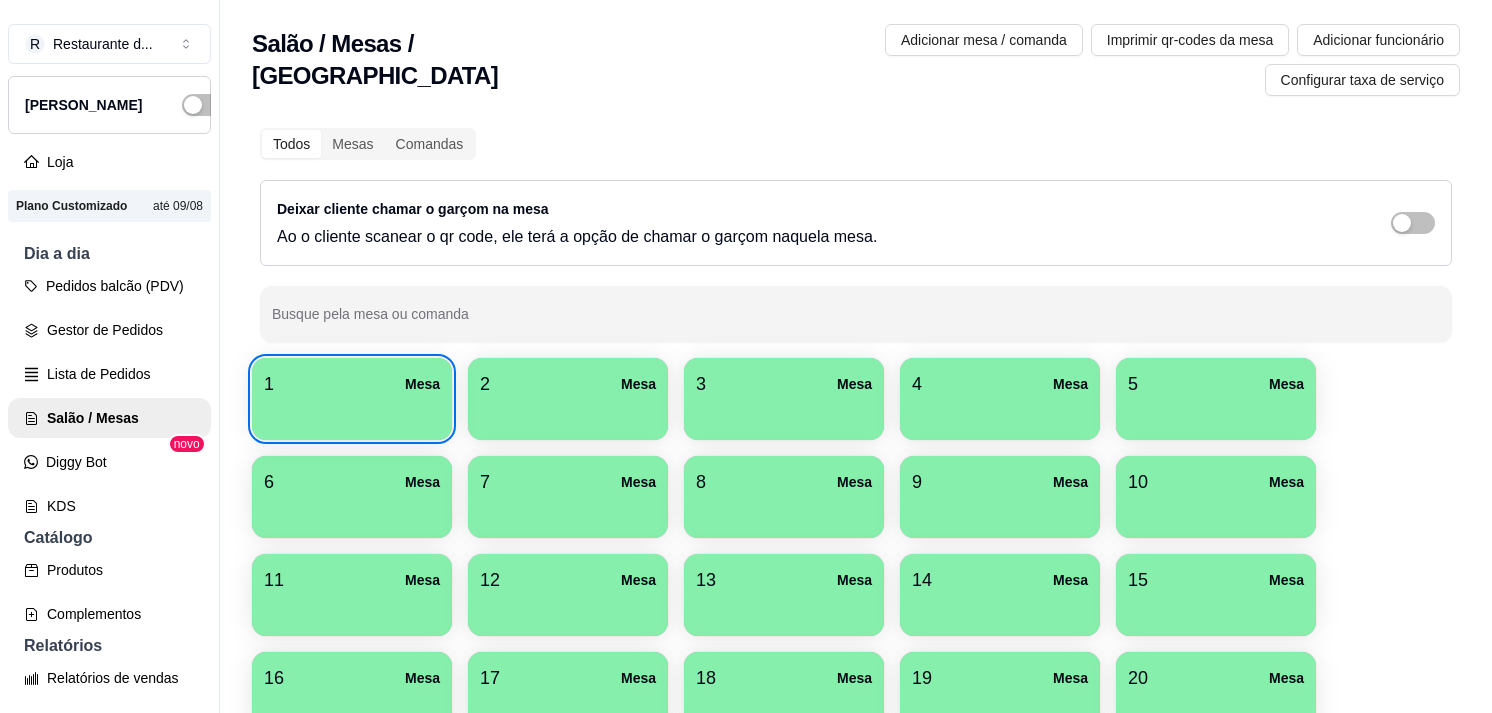 scroll, scrollTop: 0, scrollLeft: 0, axis: both 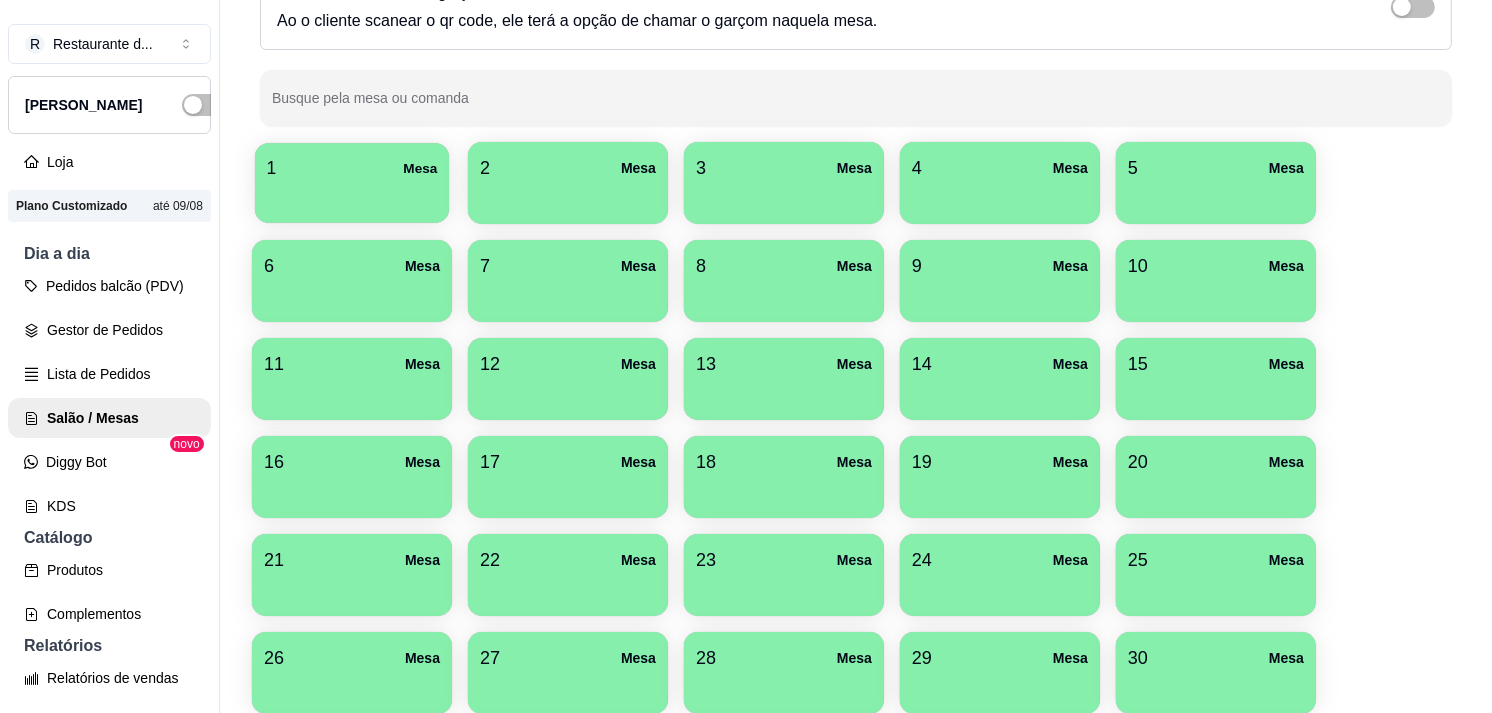click on "1 Mesa" at bounding box center (352, 168) 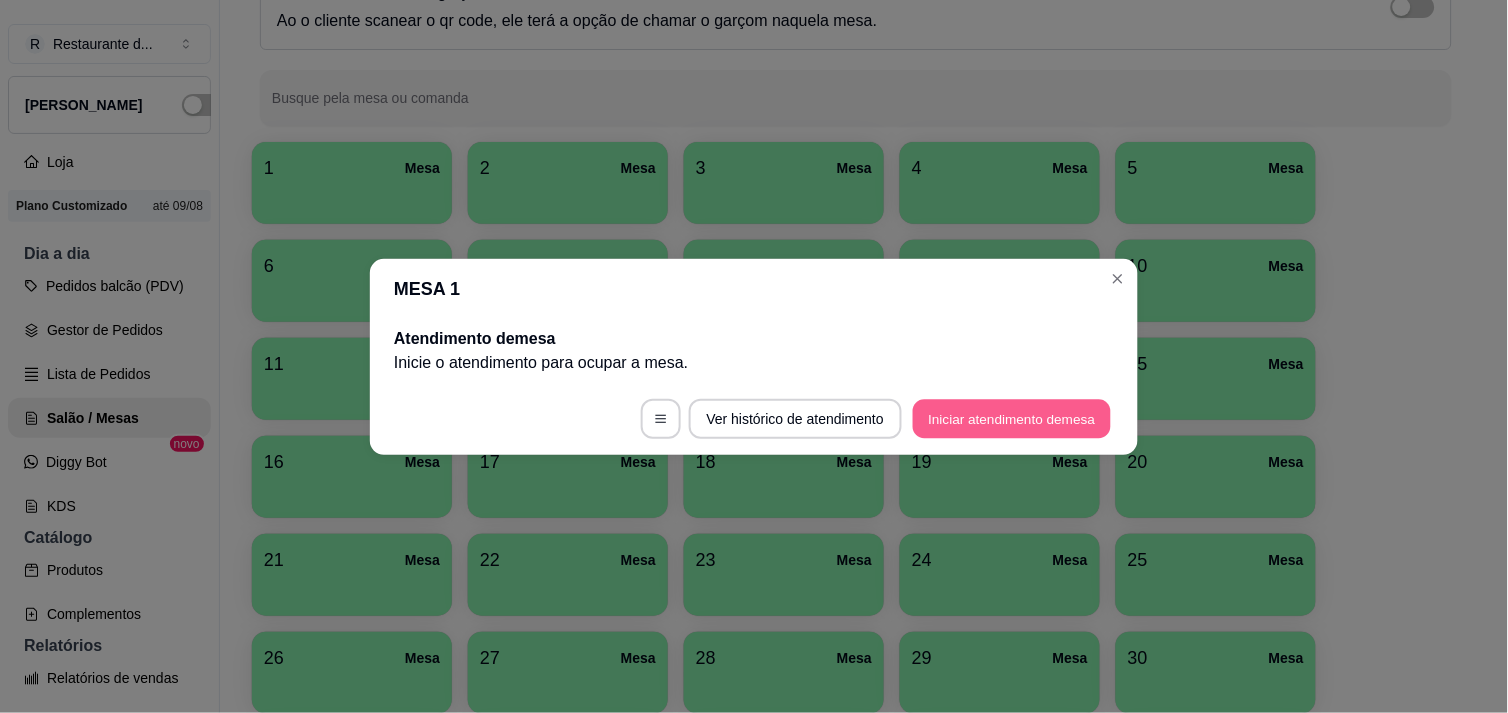 click on "Iniciar atendimento de  mesa" at bounding box center [1012, 418] 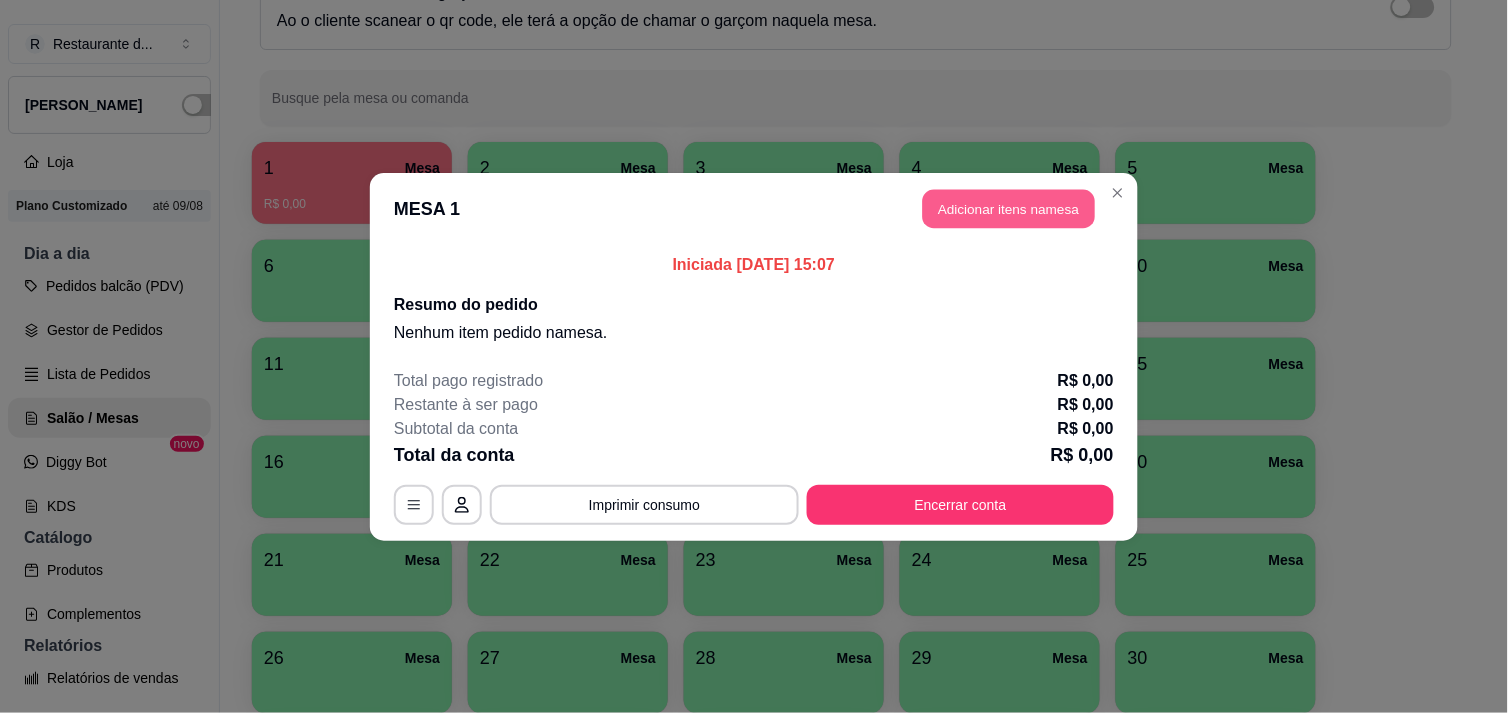 click on "Adicionar itens na  mesa" at bounding box center [1009, 208] 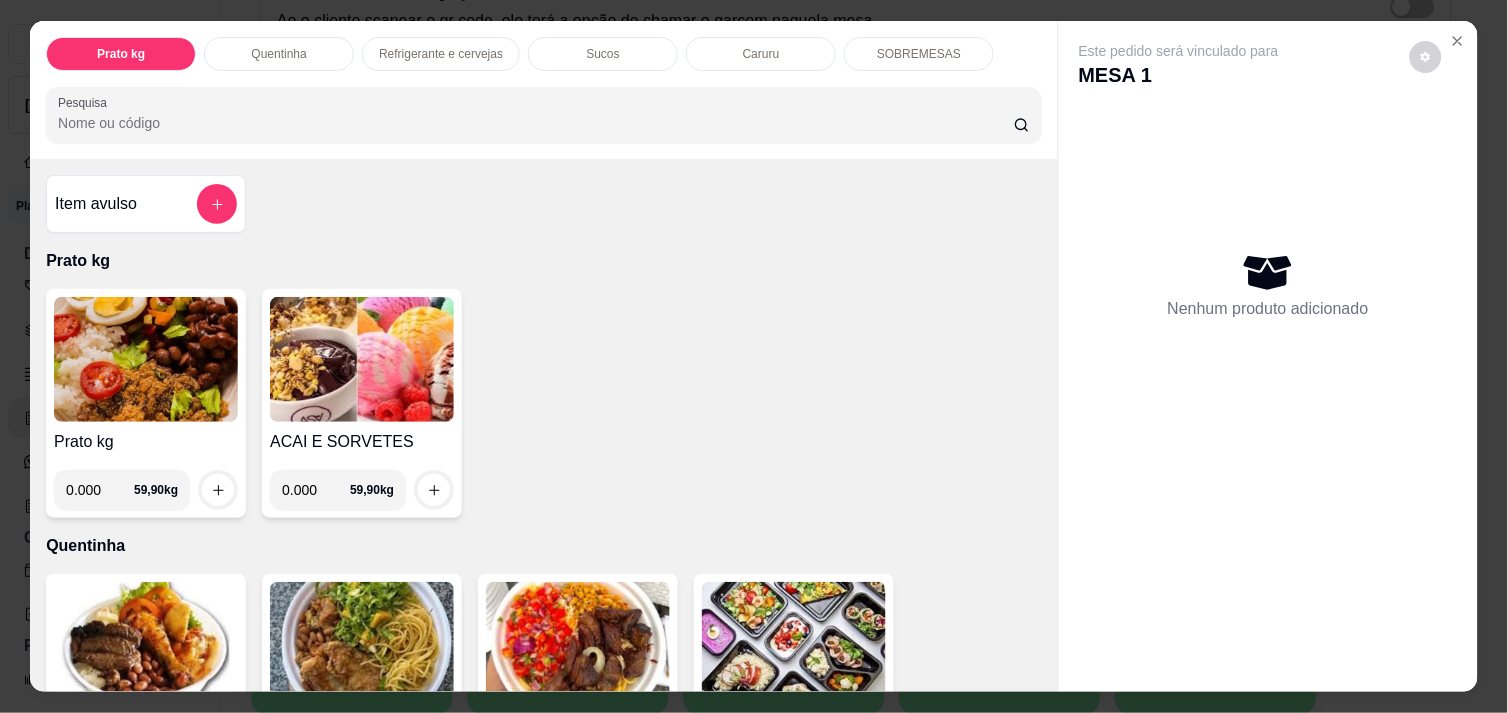 click on "Quentinha" at bounding box center [279, 54] 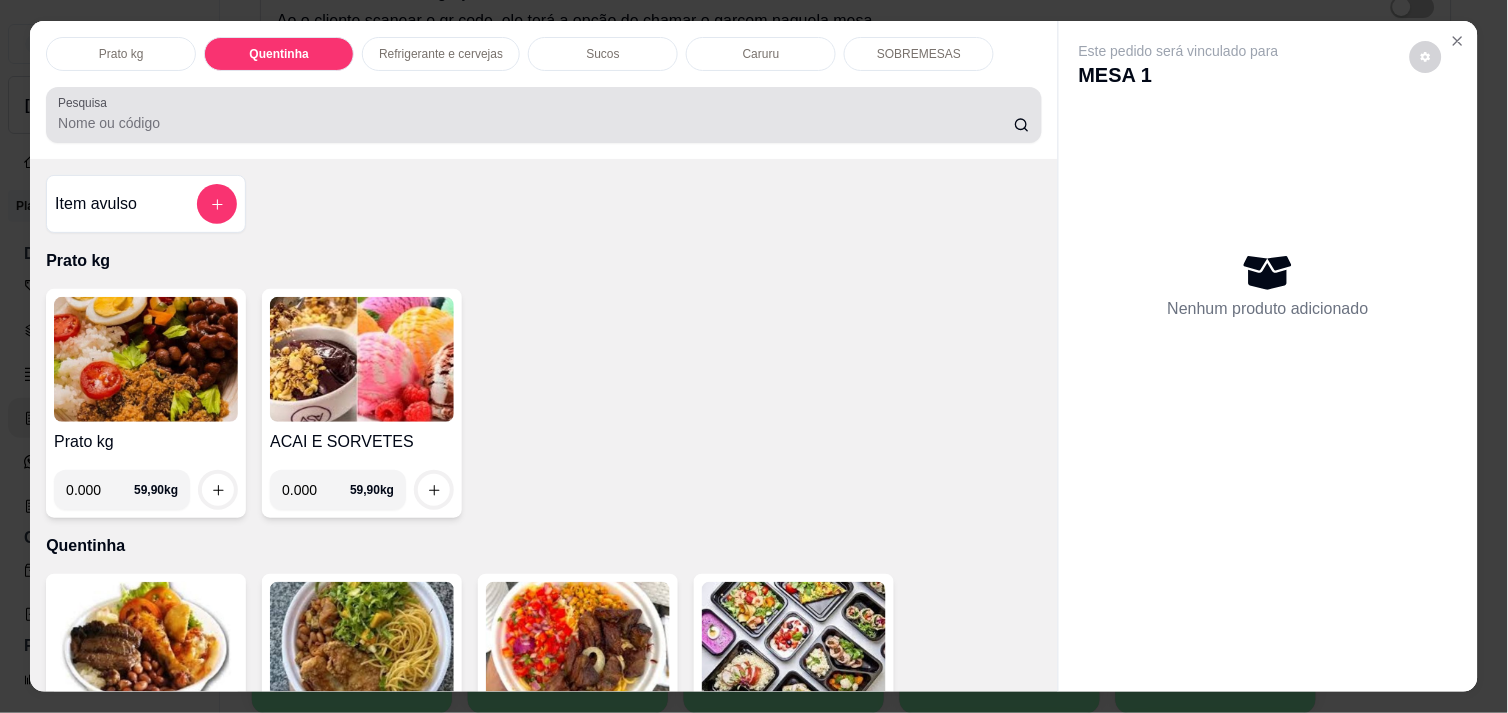 scroll, scrollTop: 375, scrollLeft: 0, axis: vertical 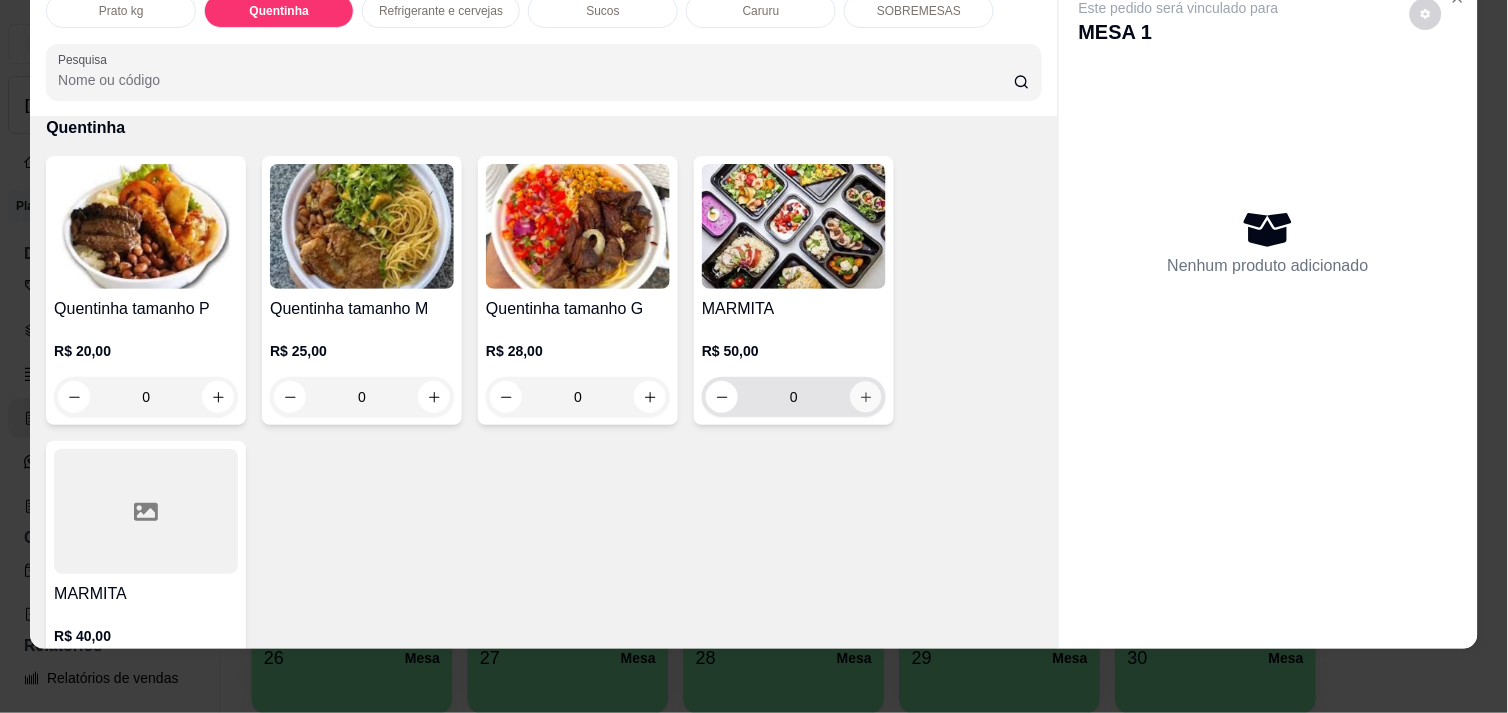 click at bounding box center [866, 397] 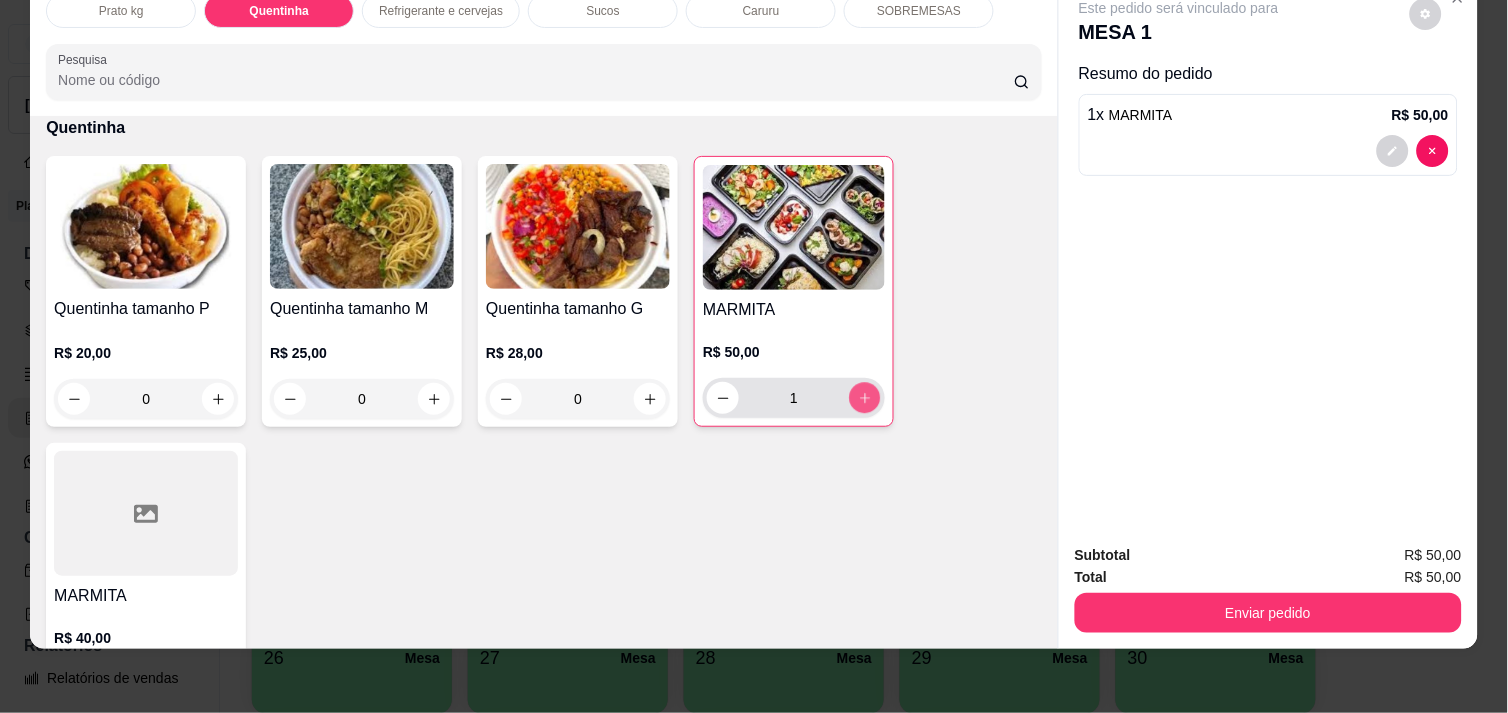 click at bounding box center (865, 398) 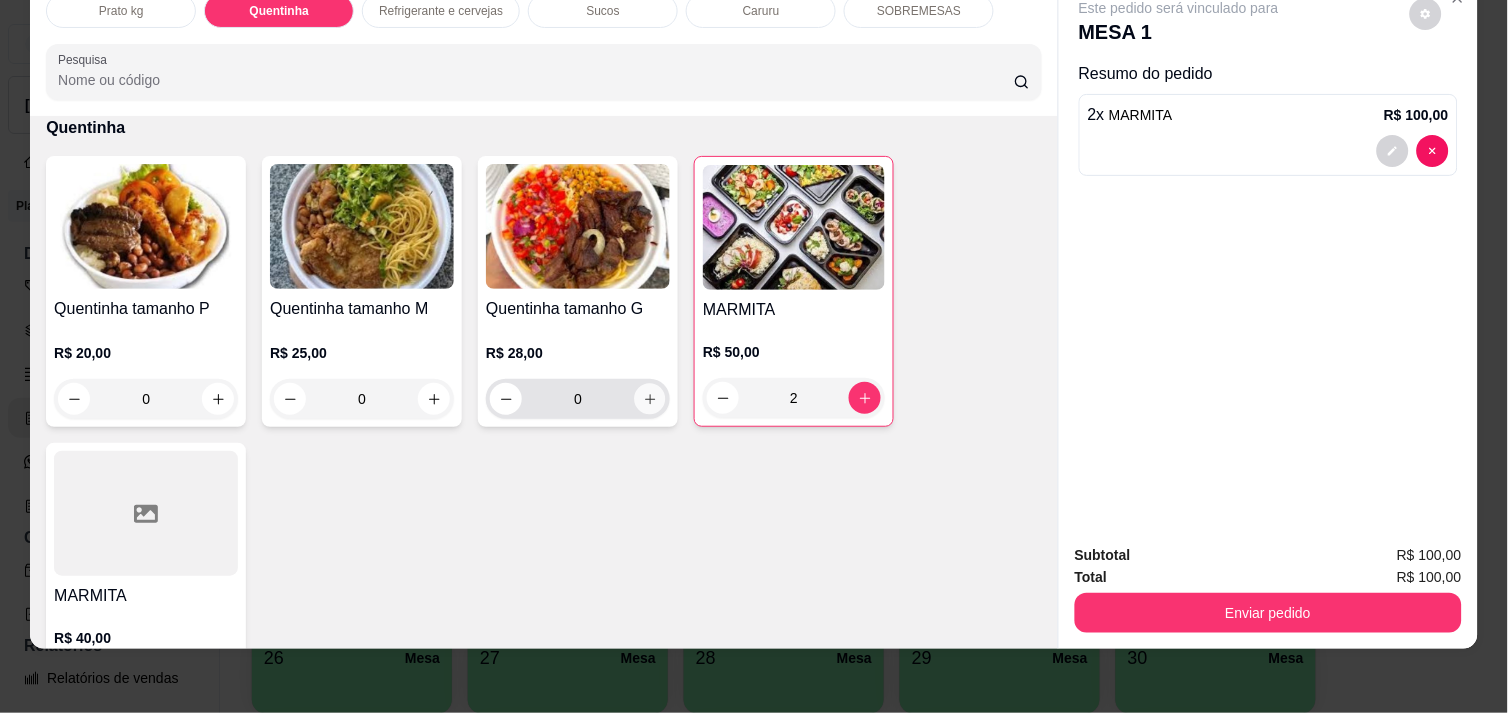 click 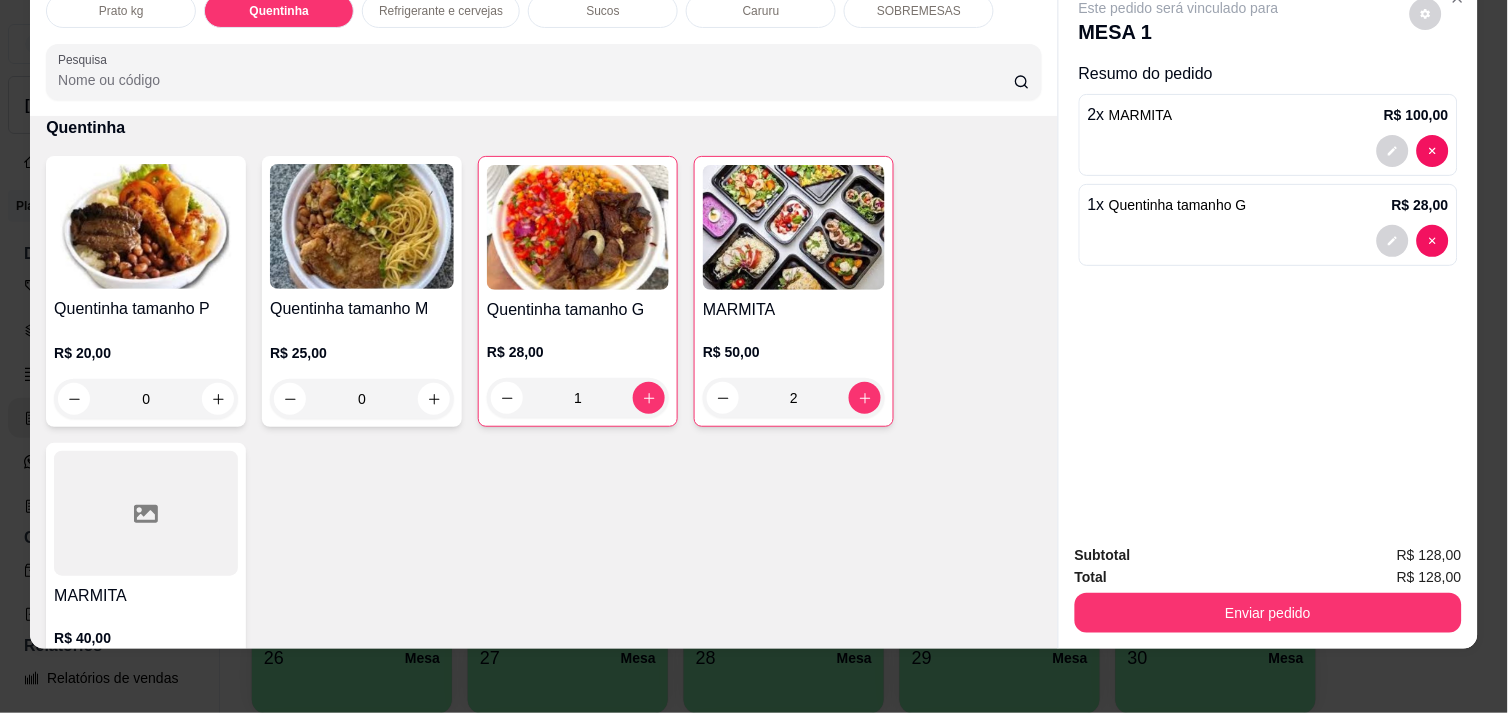 scroll, scrollTop: 251, scrollLeft: 0, axis: vertical 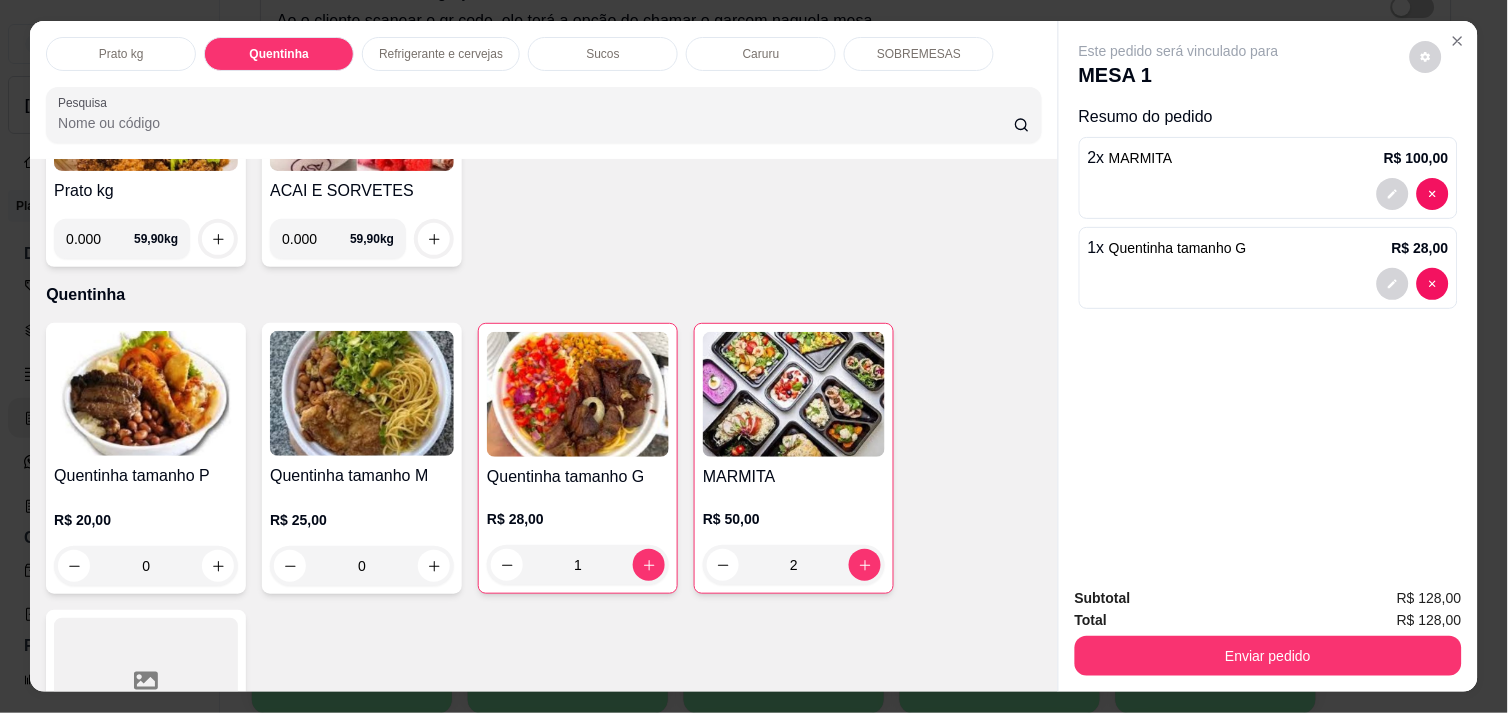 click on "Prato kg" at bounding box center [121, 54] 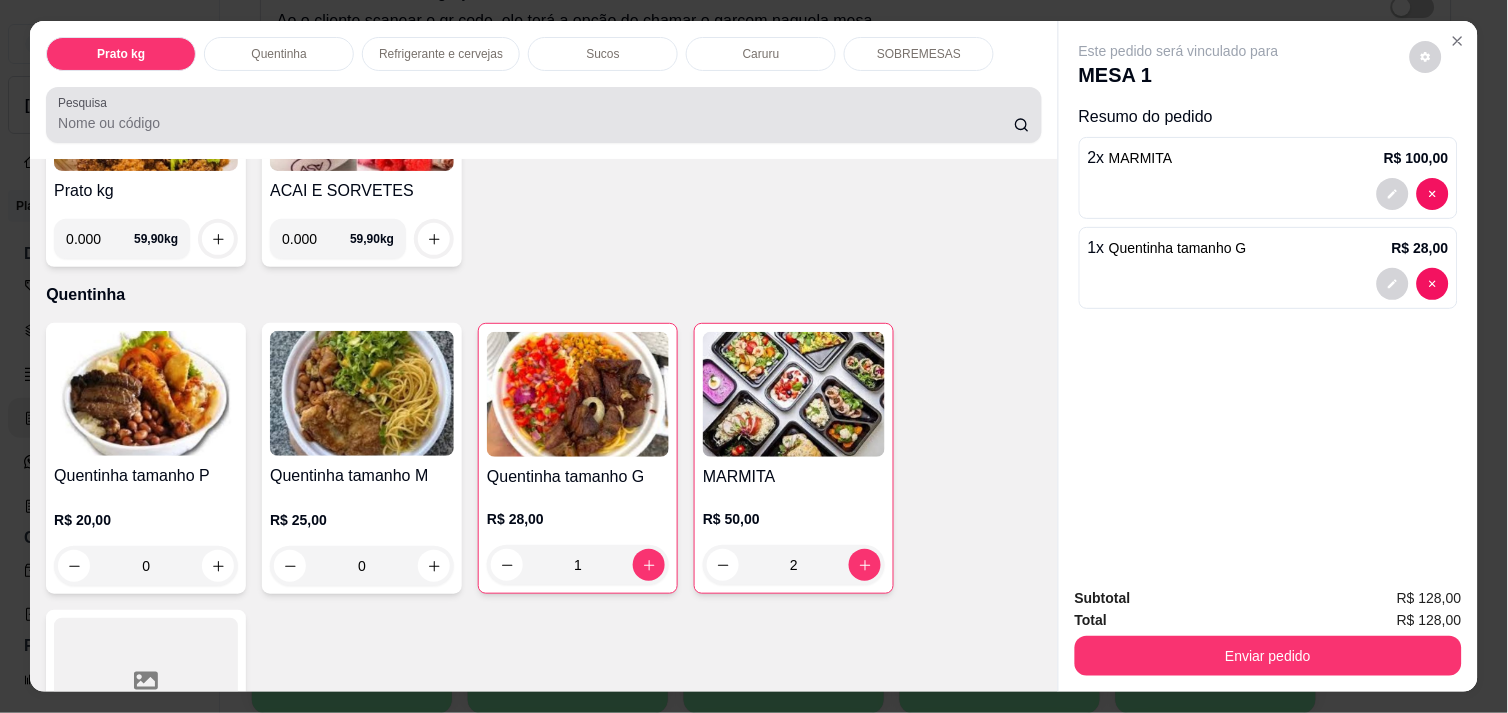 scroll, scrollTop: 90, scrollLeft: 0, axis: vertical 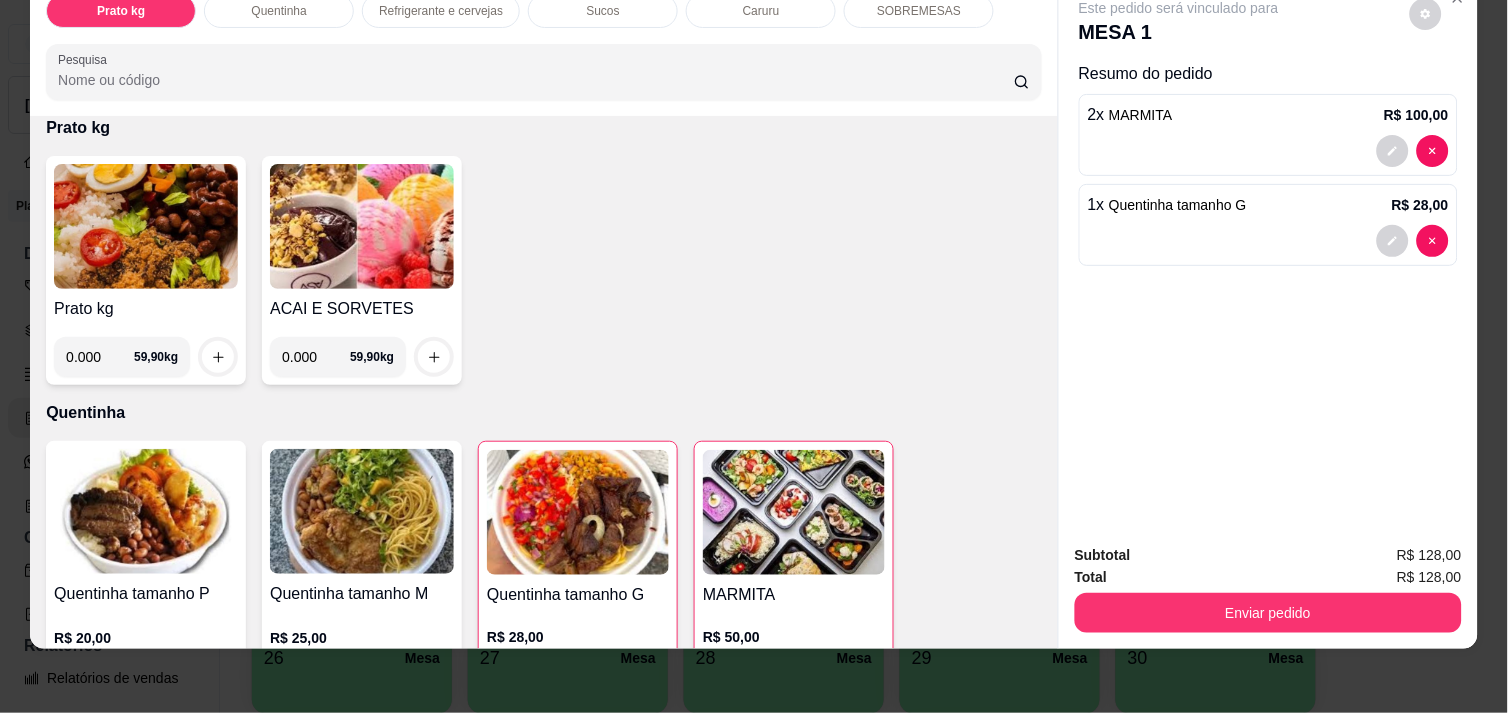 click on "0.000" at bounding box center [100, 357] 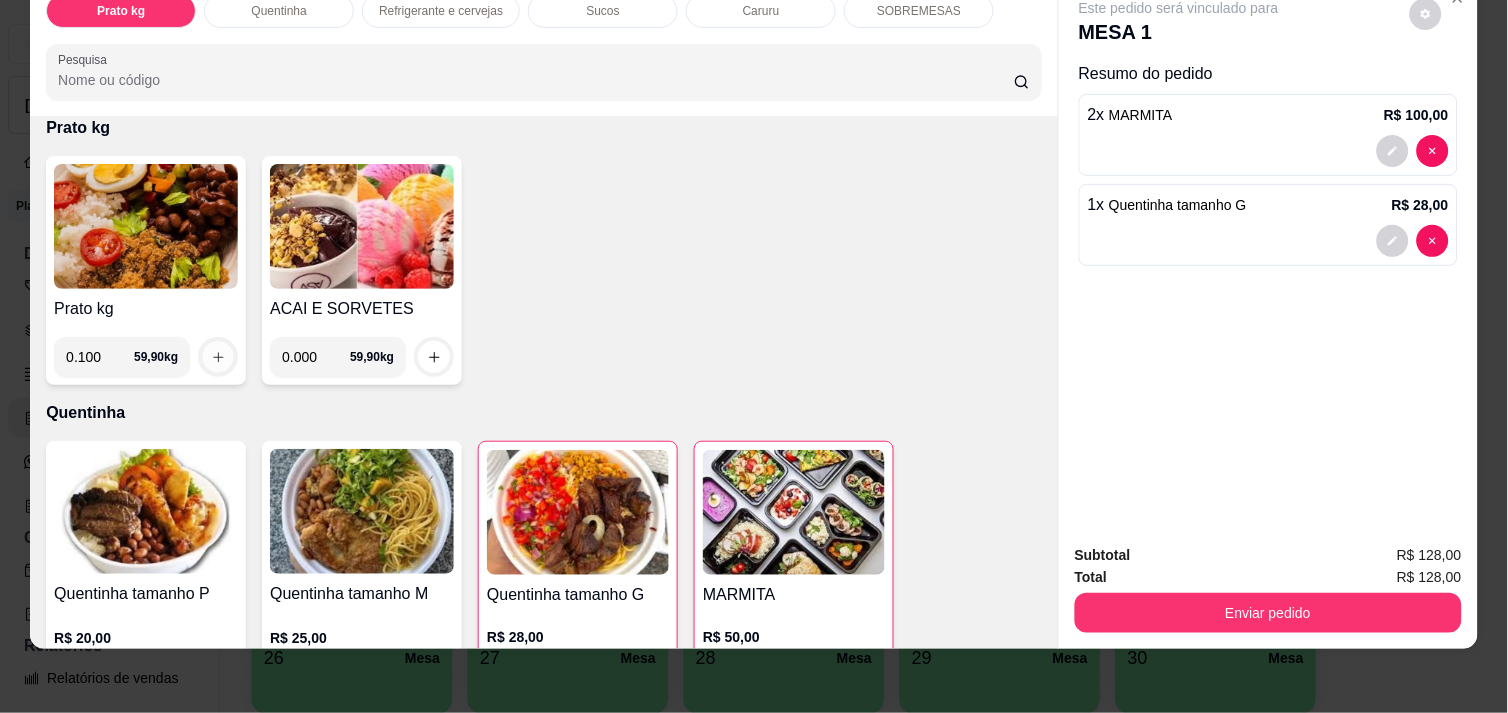 click at bounding box center [218, 357] 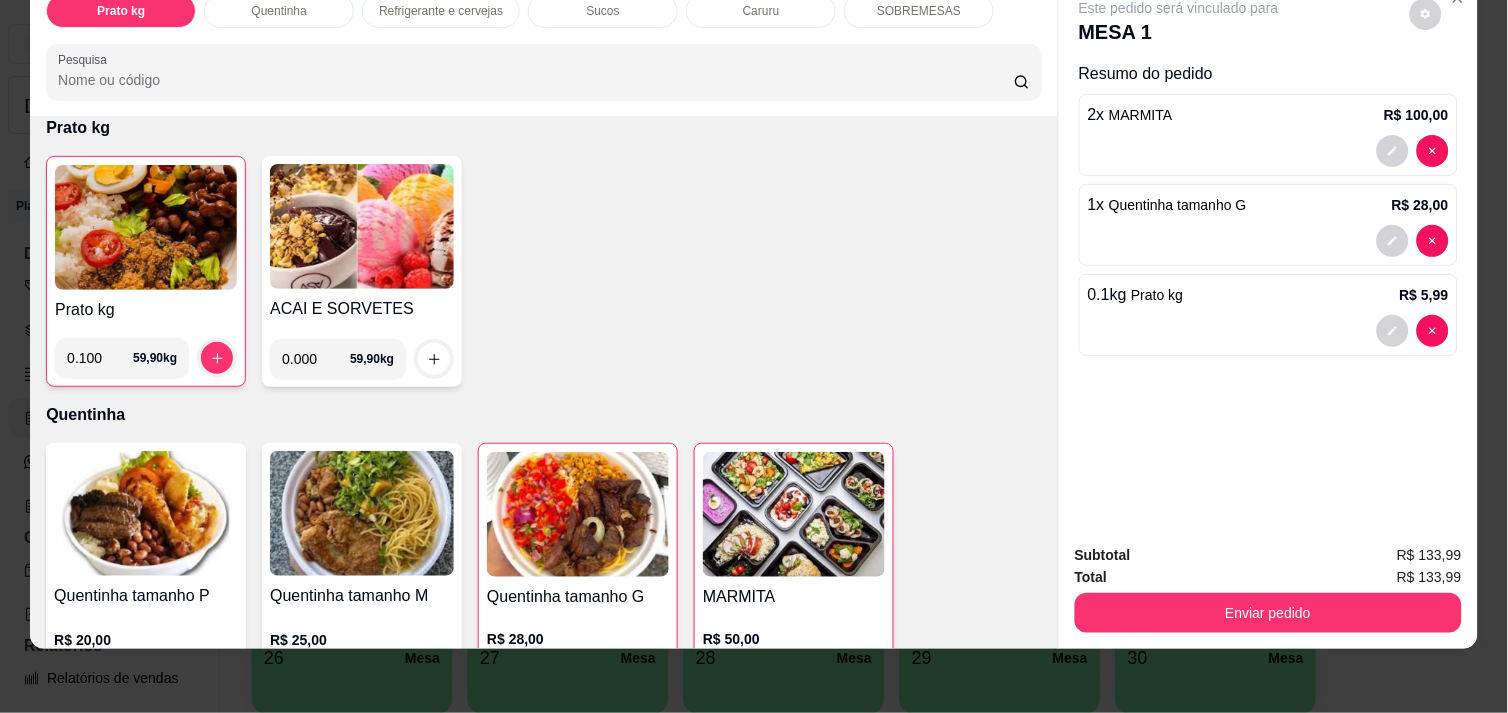 click on "0.100" at bounding box center [100, 358] 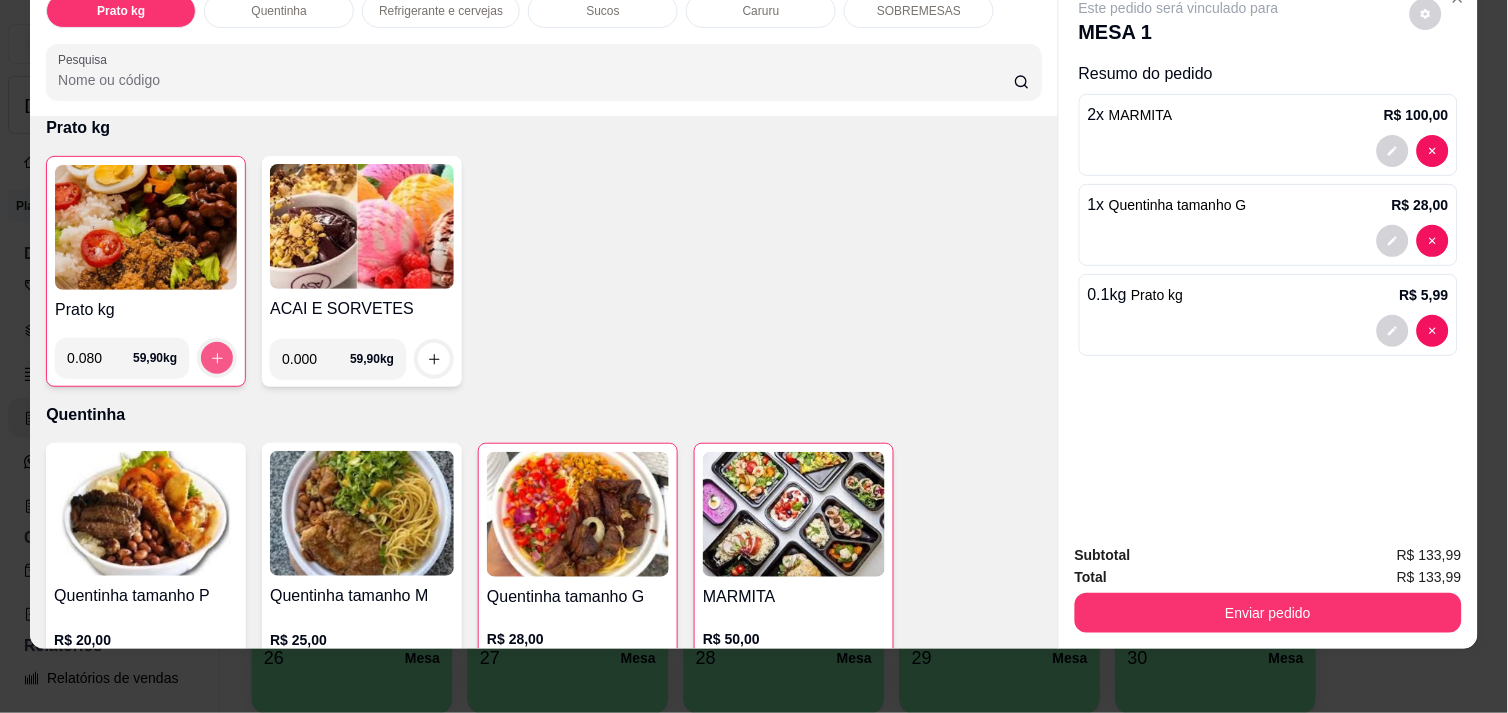type on "0.080" 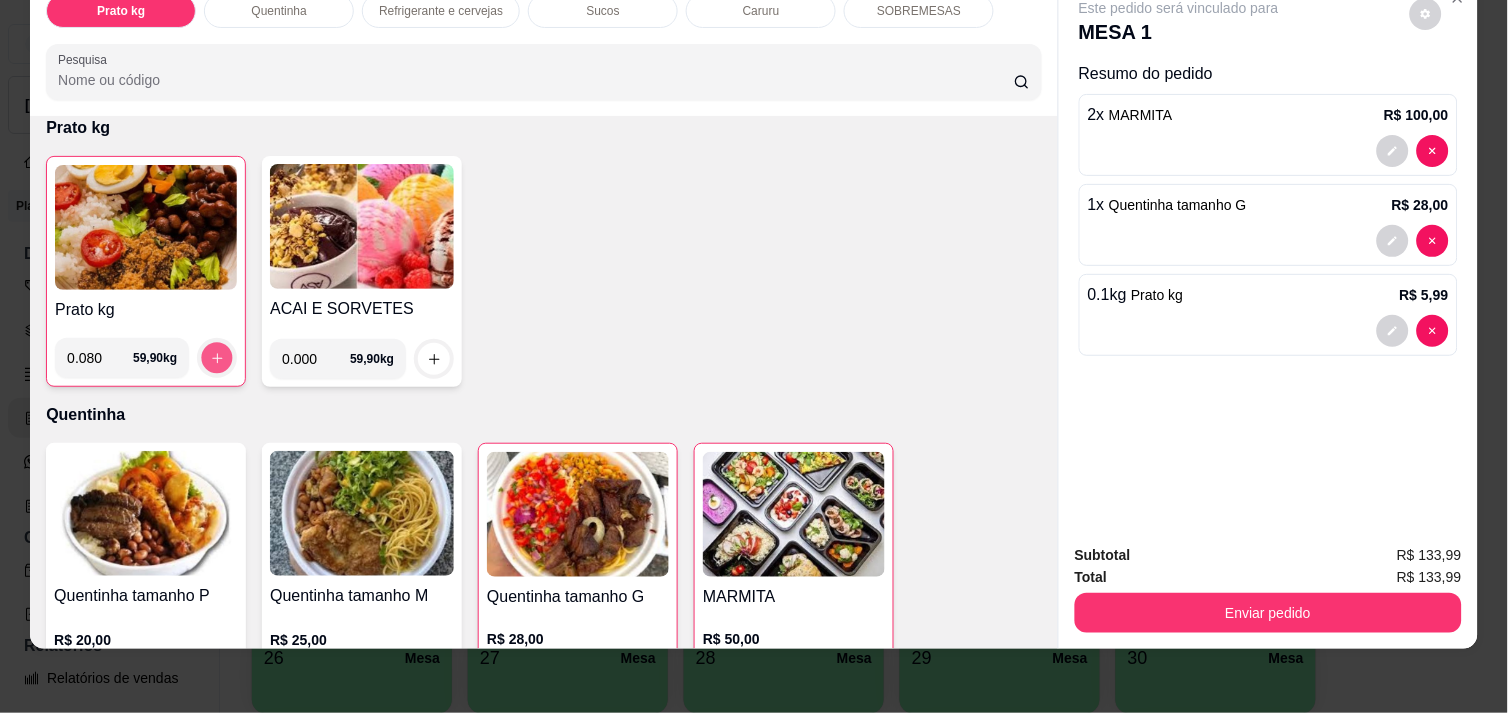 click at bounding box center (217, 358) 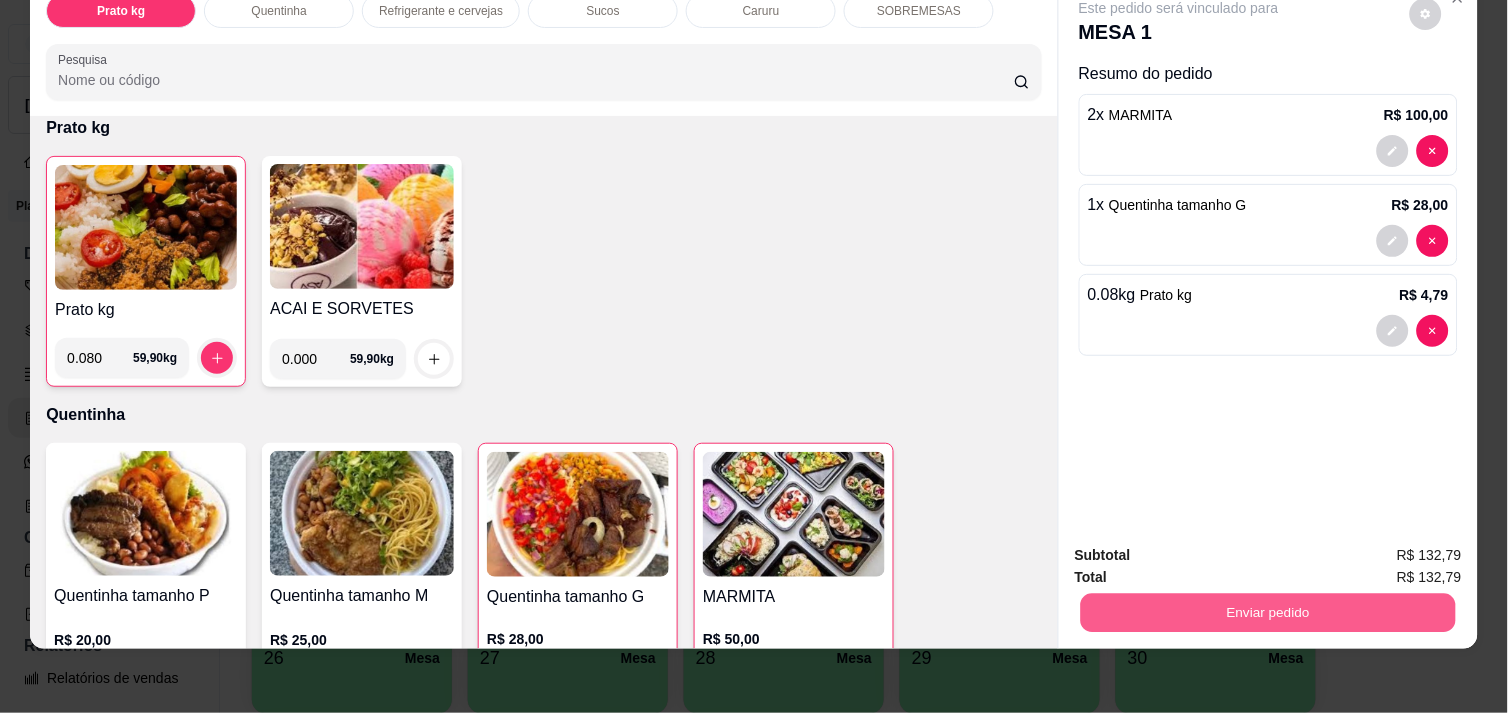 click on "Enviar pedido" at bounding box center [1268, 612] 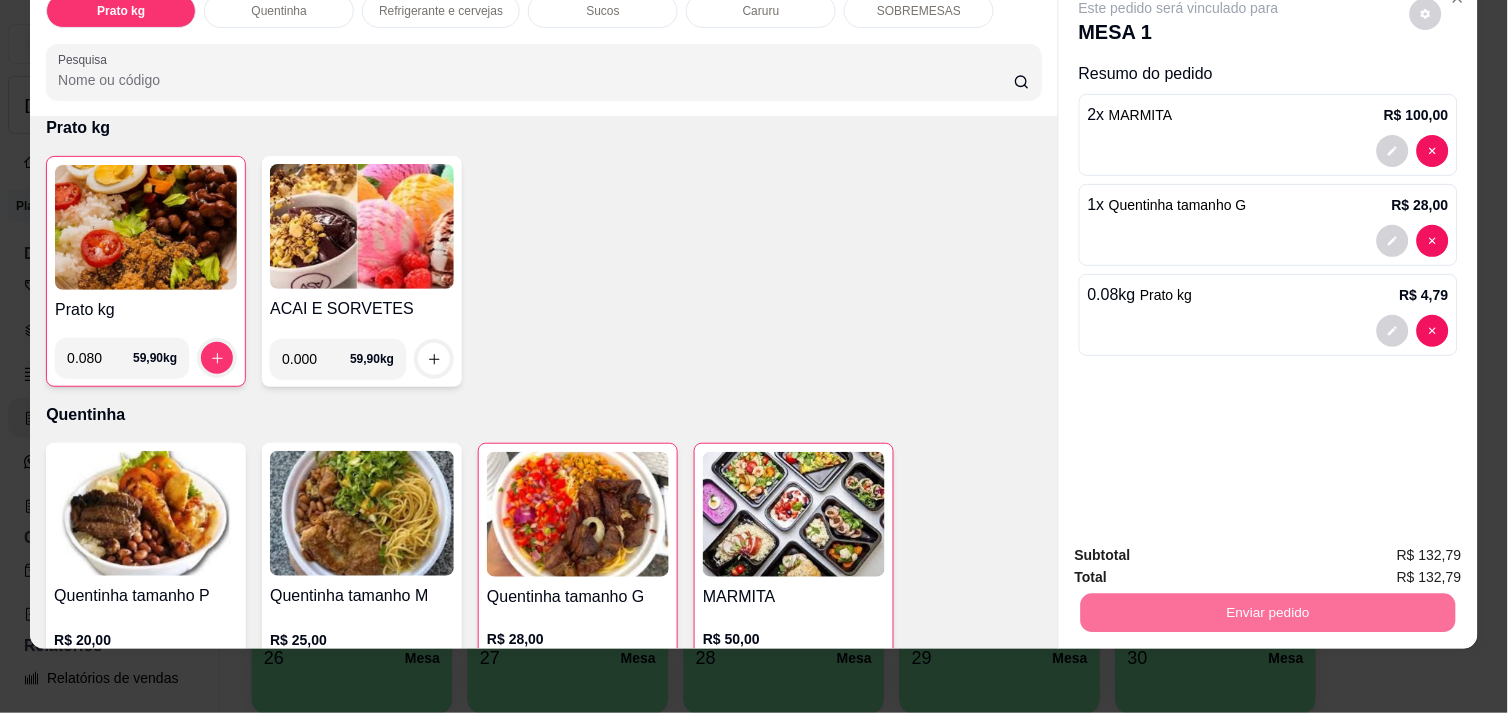 click on "Não registrar e enviar pedido" at bounding box center [1202, 547] 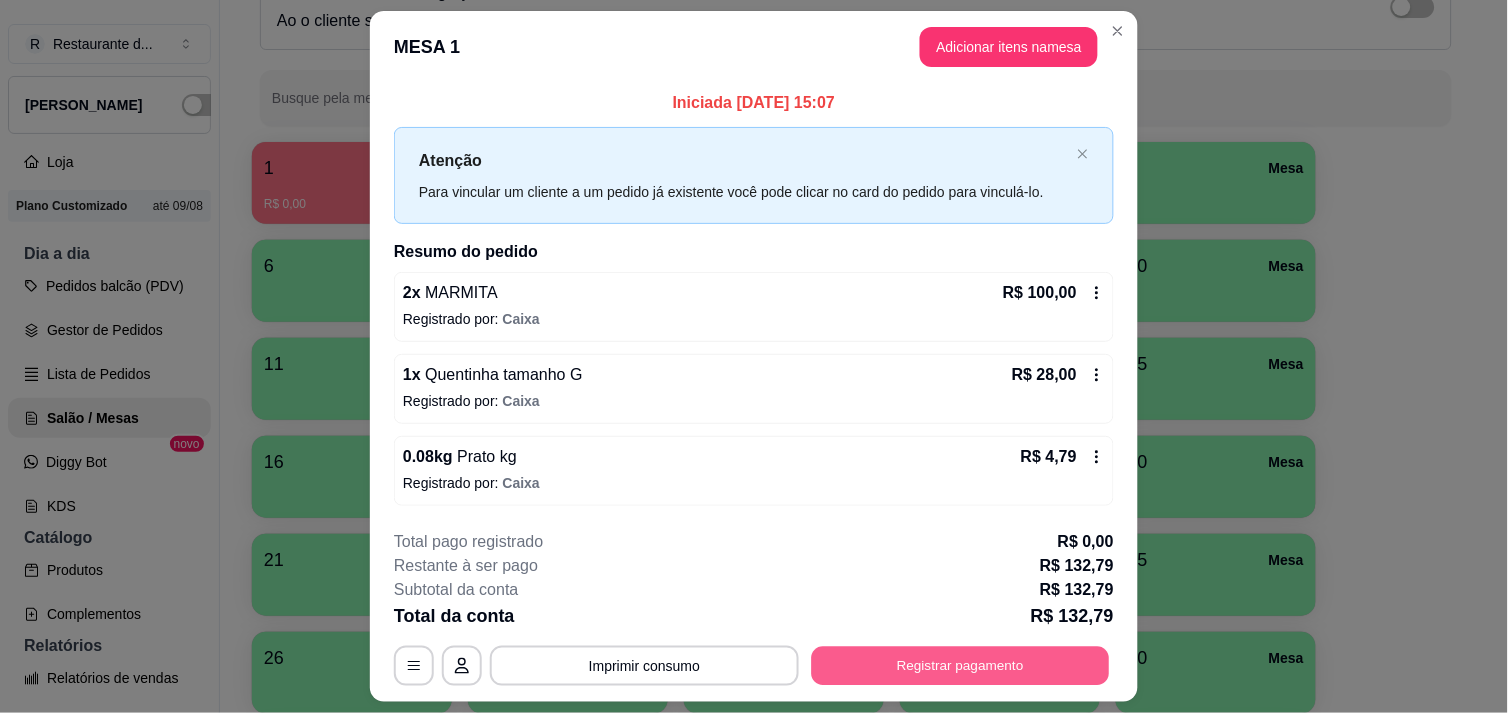 click on "Registrar pagamento" at bounding box center [961, 666] 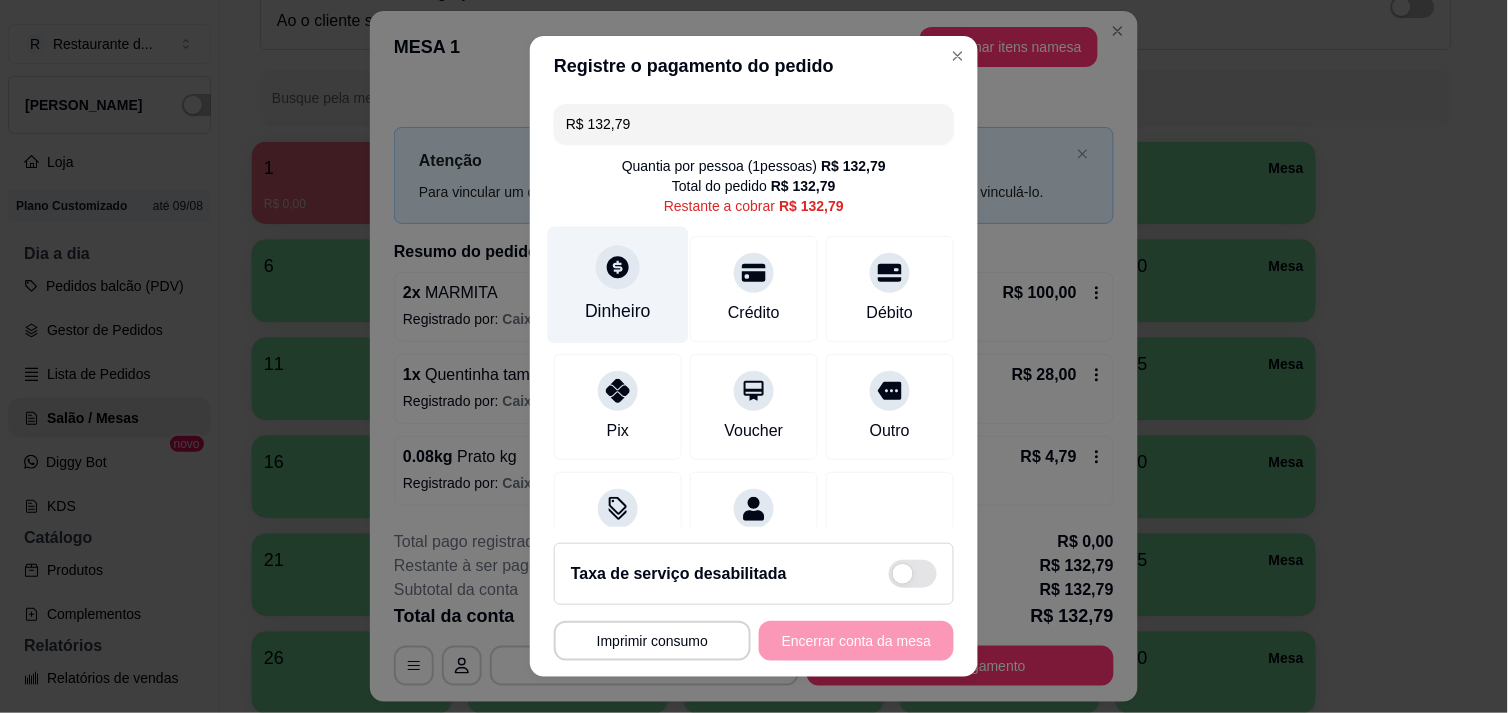 click on "Dinheiro" at bounding box center [618, 284] 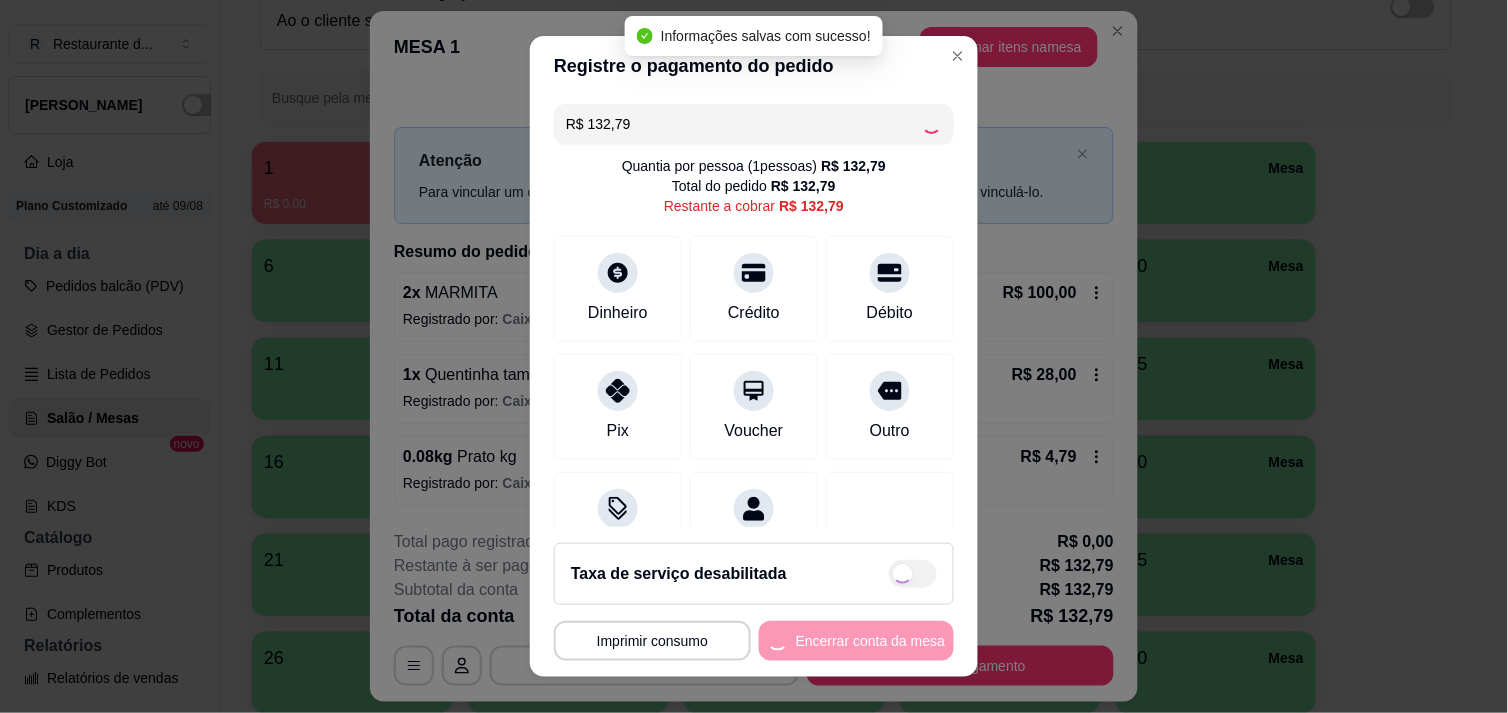 type on "R$ 0,00" 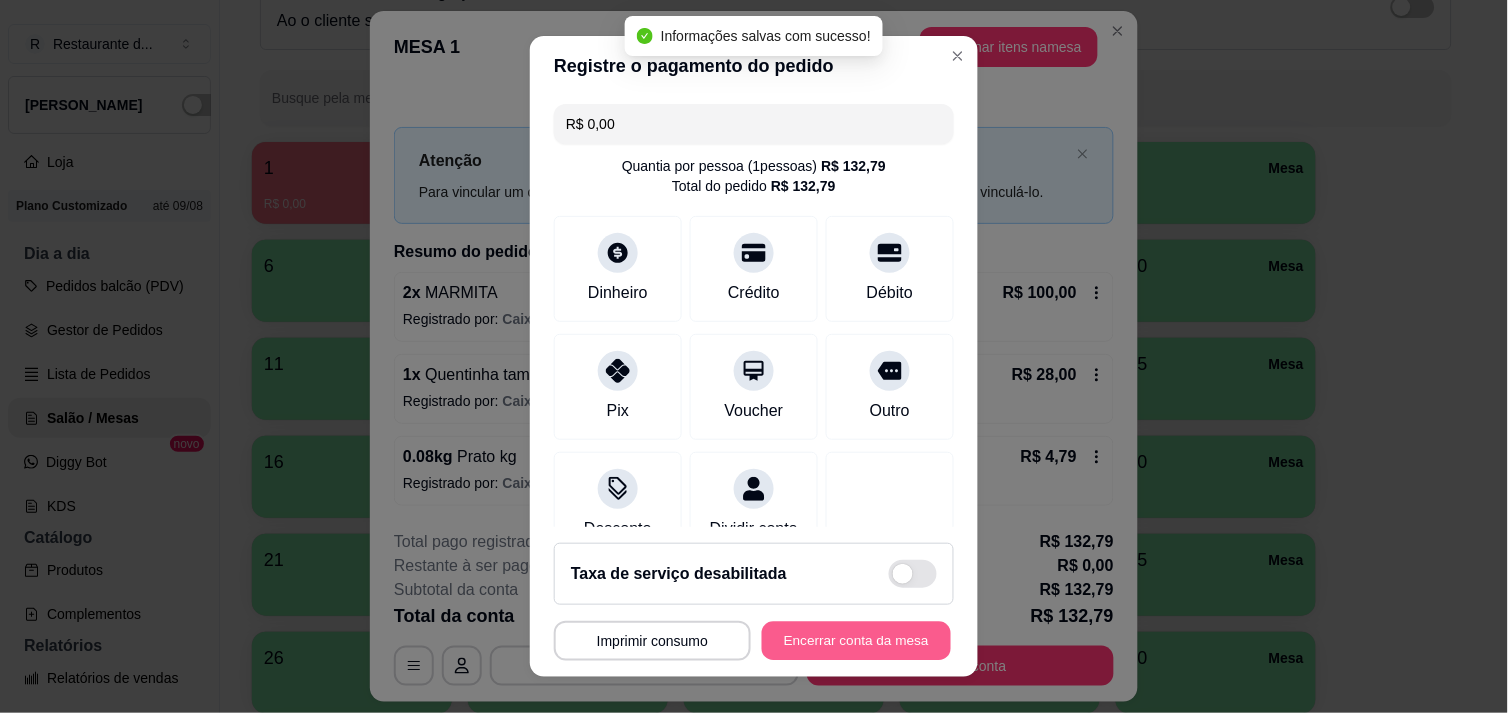 click on "Encerrar conta da mesa" at bounding box center (856, 641) 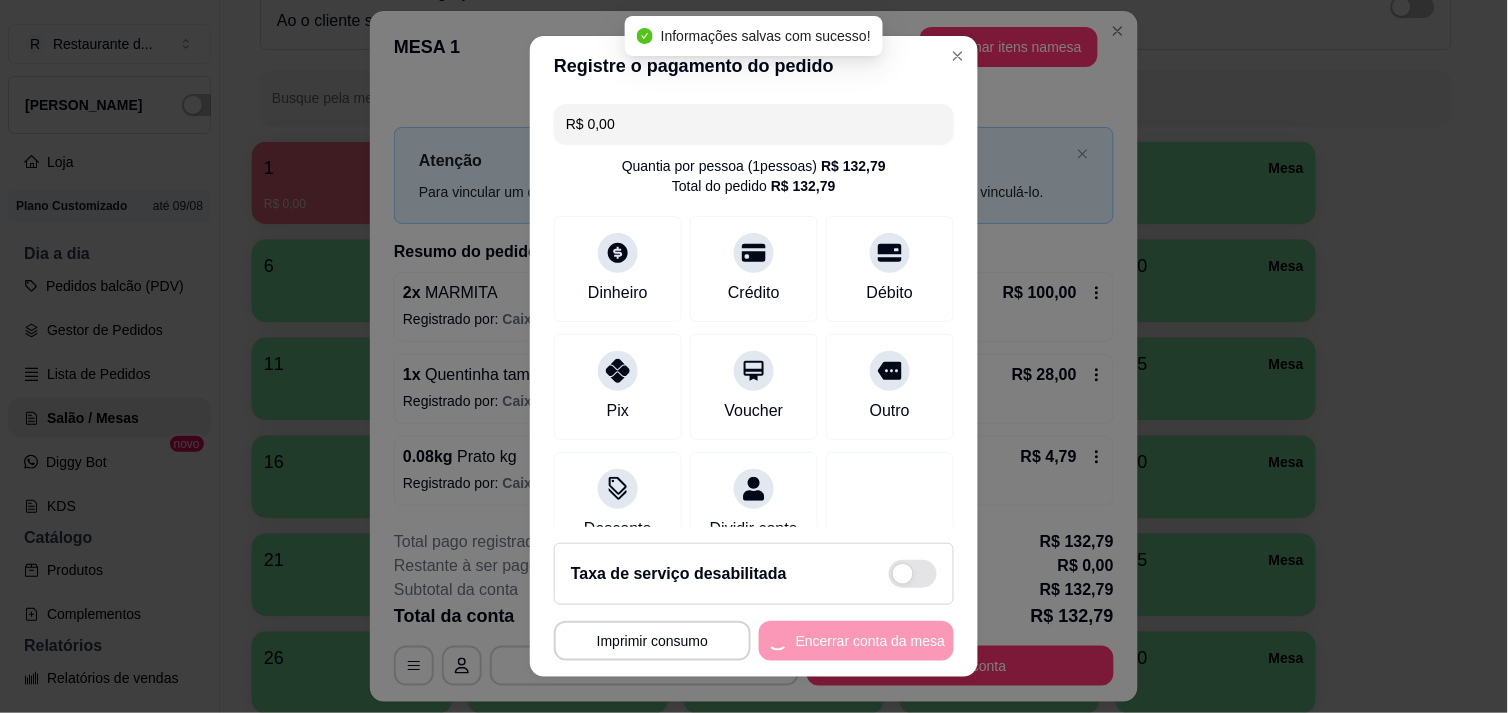 click on "**********" at bounding box center [754, 641] 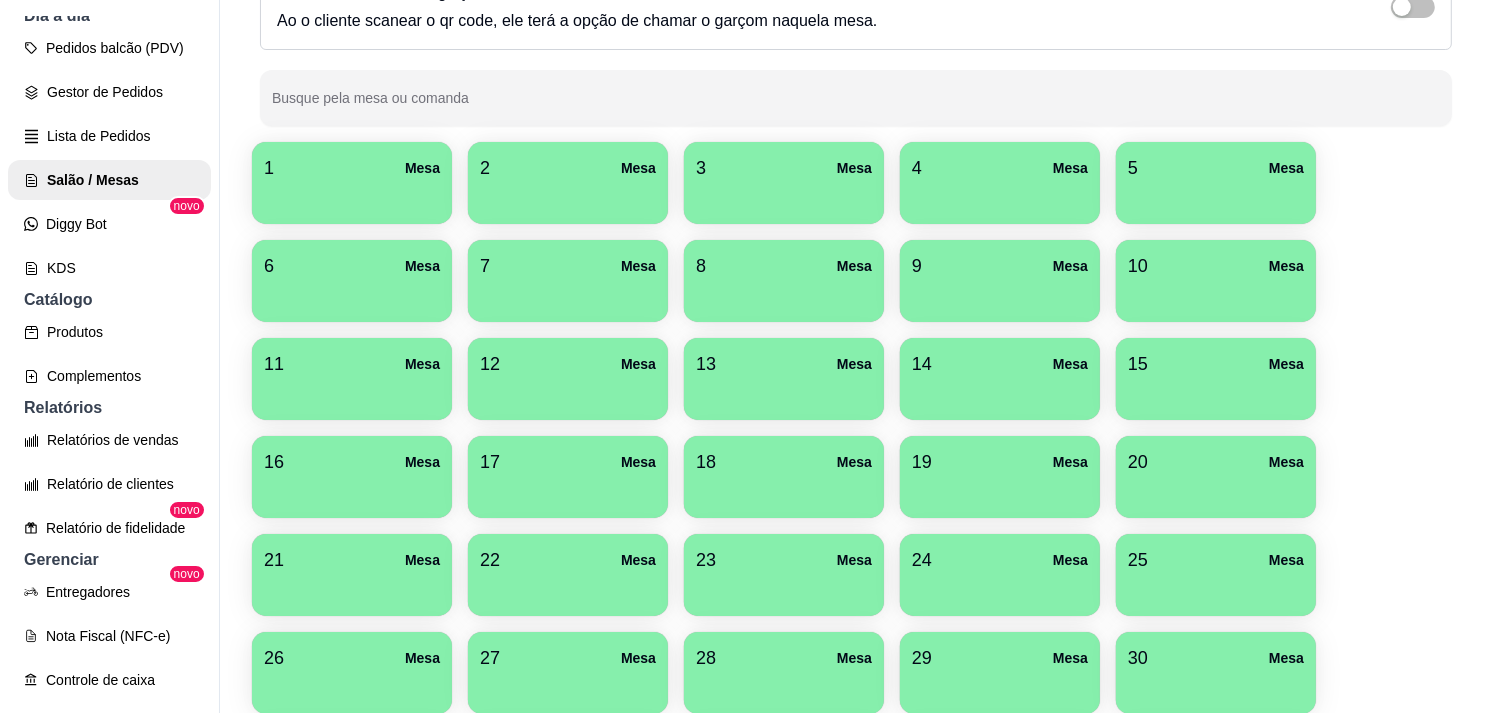 scroll, scrollTop: 247, scrollLeft: 0, axis: vertical 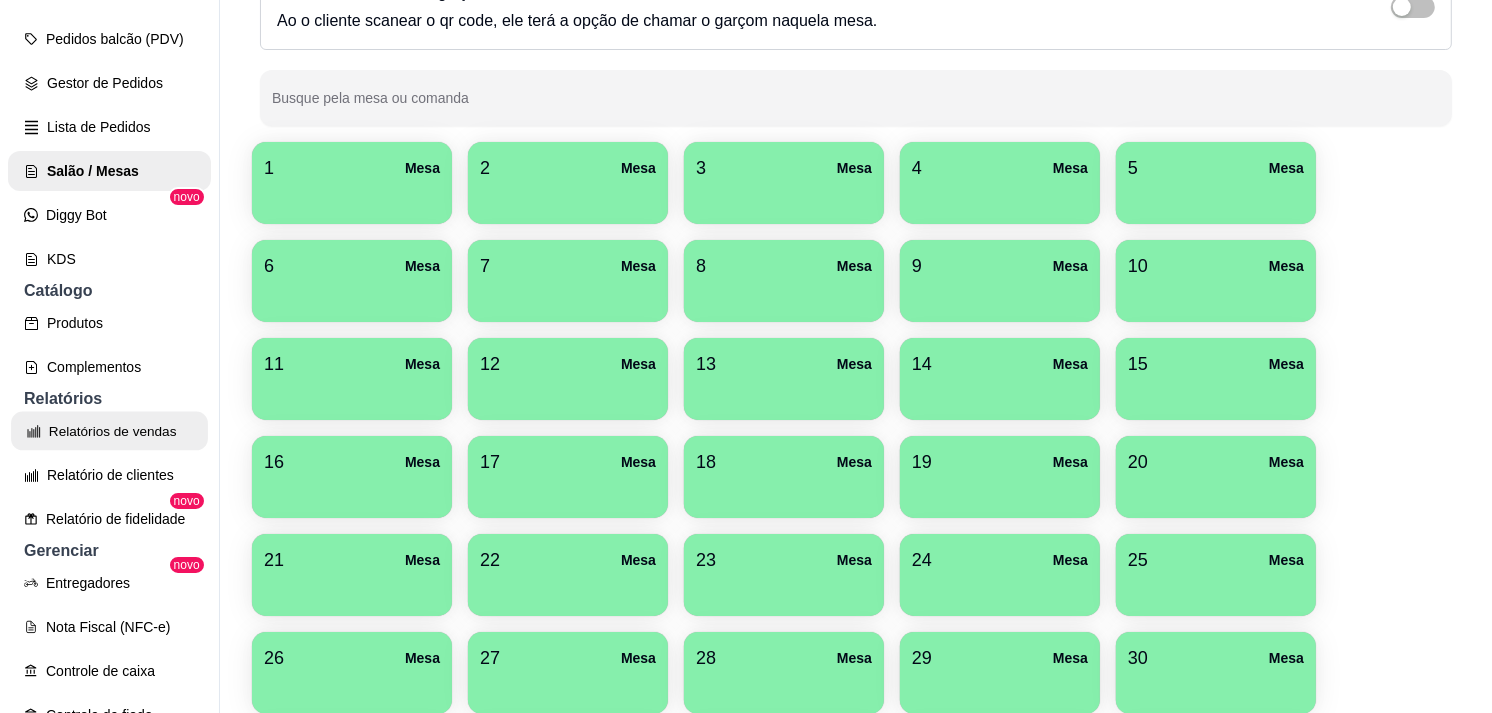 click on "Relatórios de vendas" at bounding box center [109, 431] 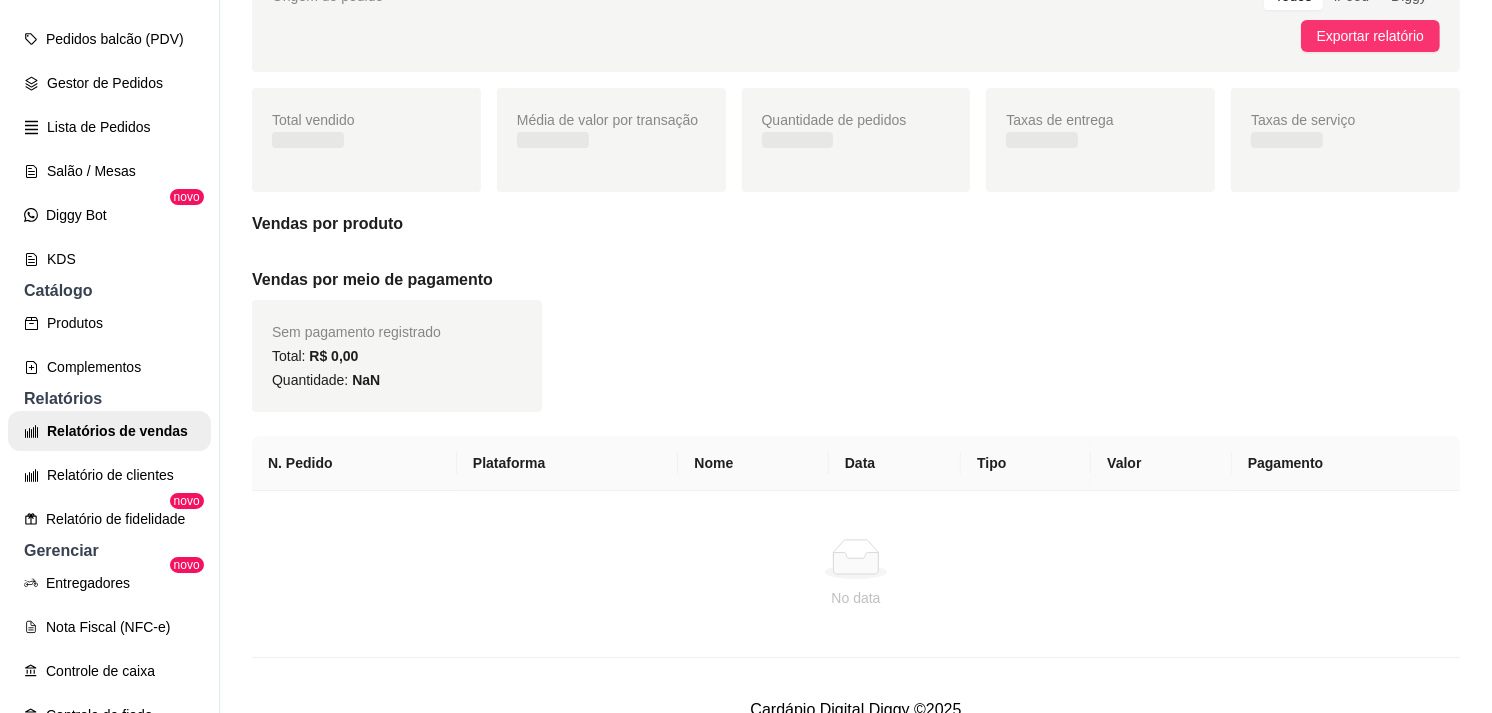 scroll, scrollTop: 0, scrollLeft: 0, axis: both 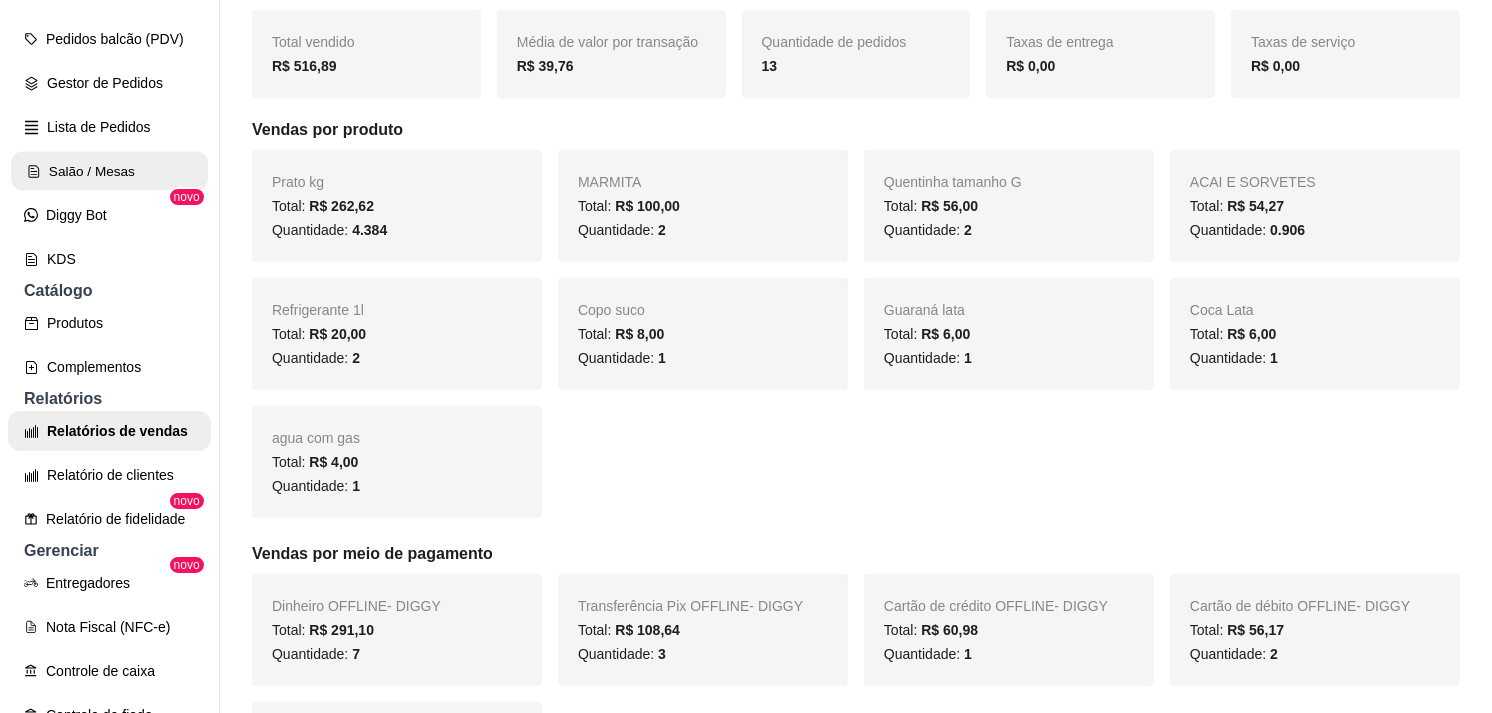 click on "Salão / Mesas" at bounding box center (109, 171) 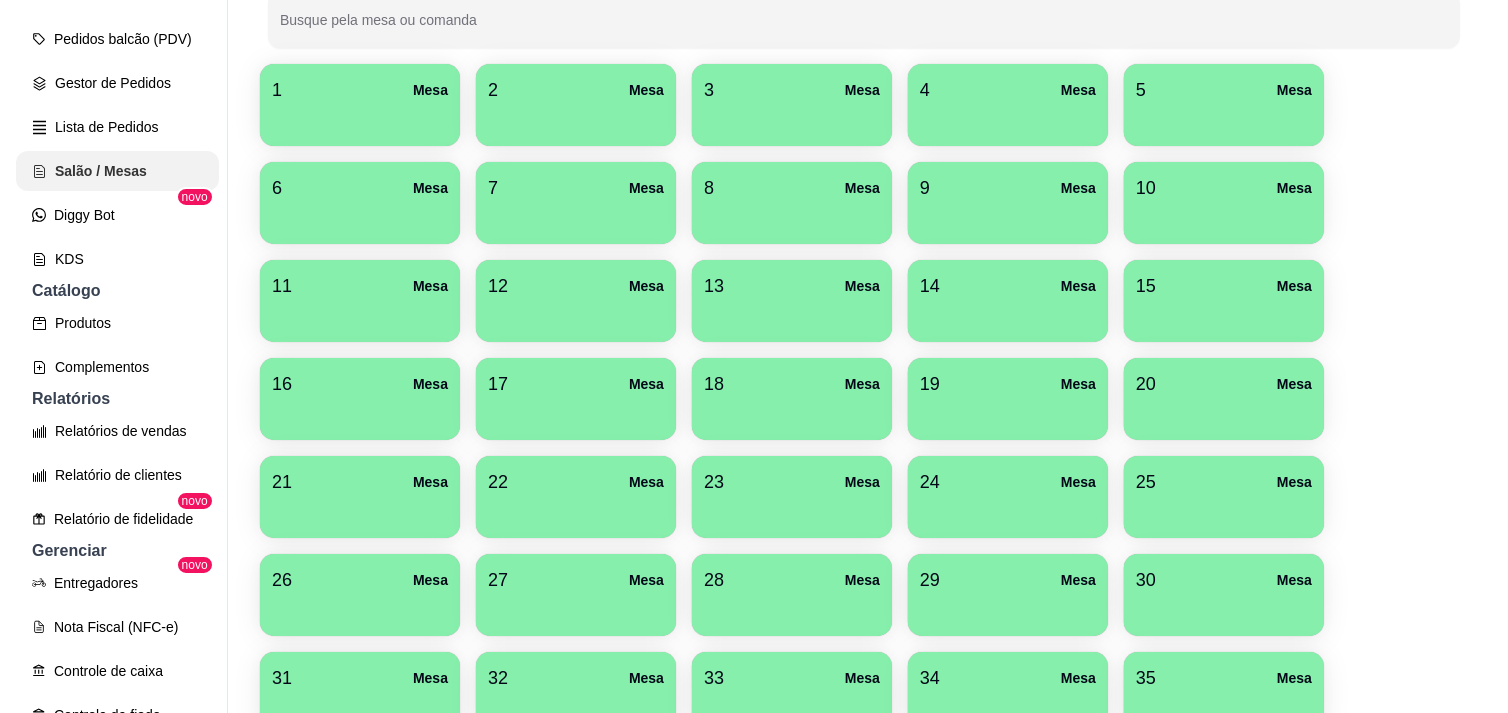 scroll, scrollTop: 0, scrollLeft: 0, axis: both 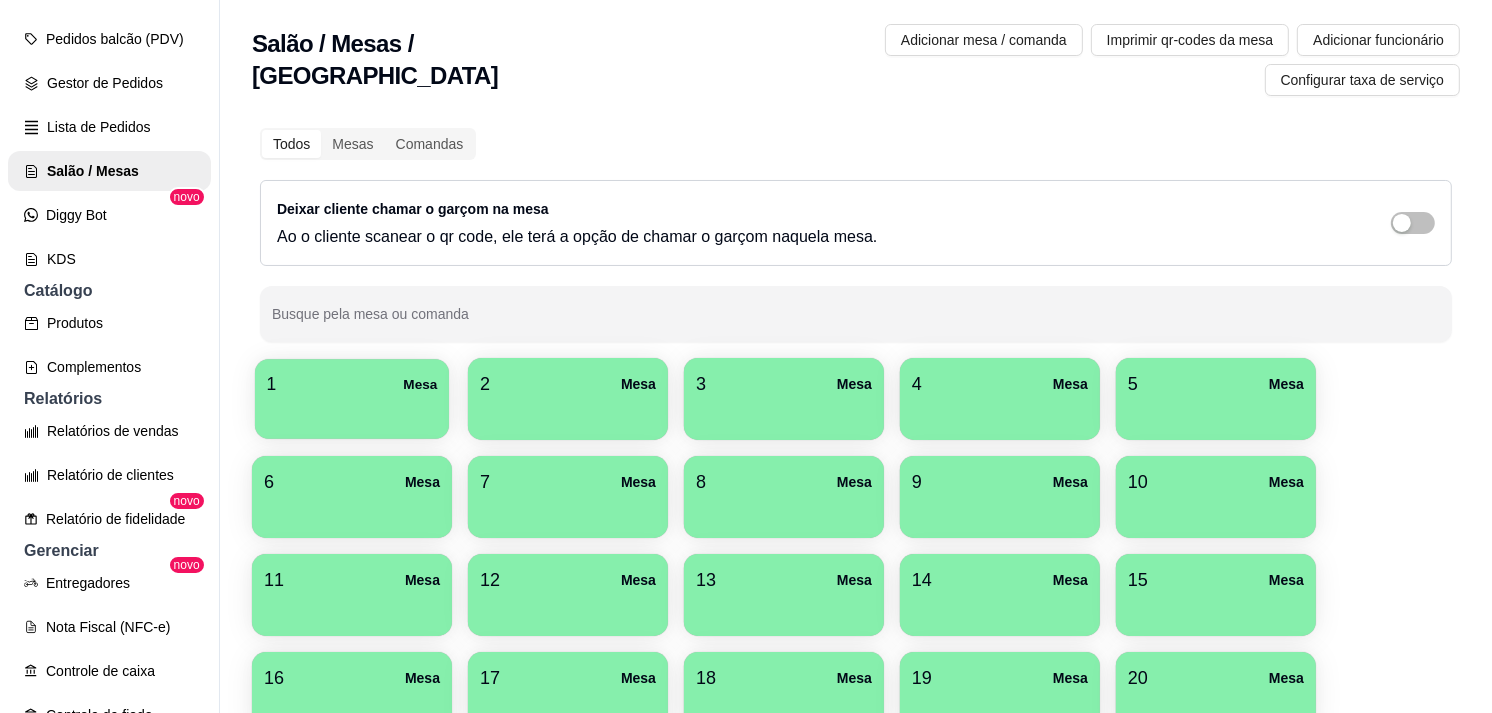 click on "1 Mesa" at bounding box center [352, 384] 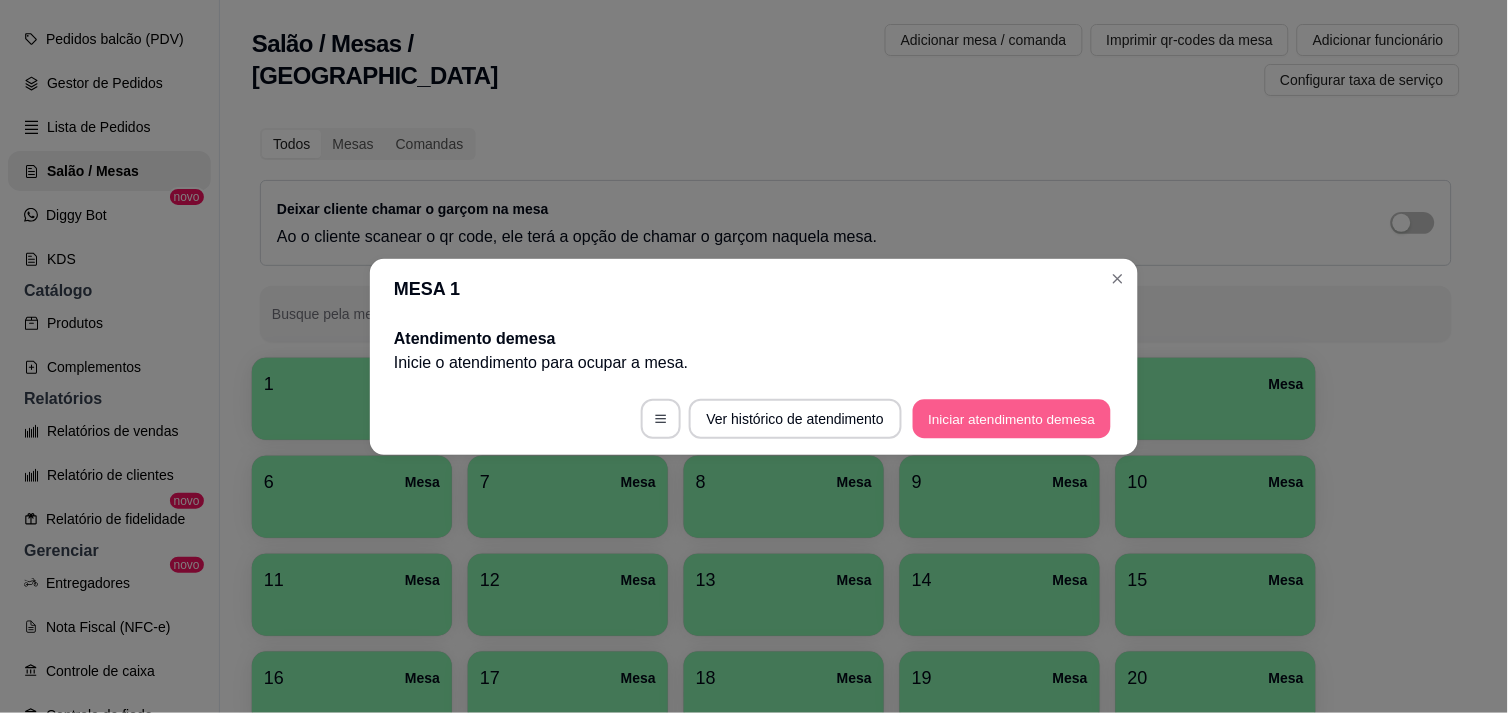click on "Iniciar atendimento de  mesa" at bounding box center [1012, 418] 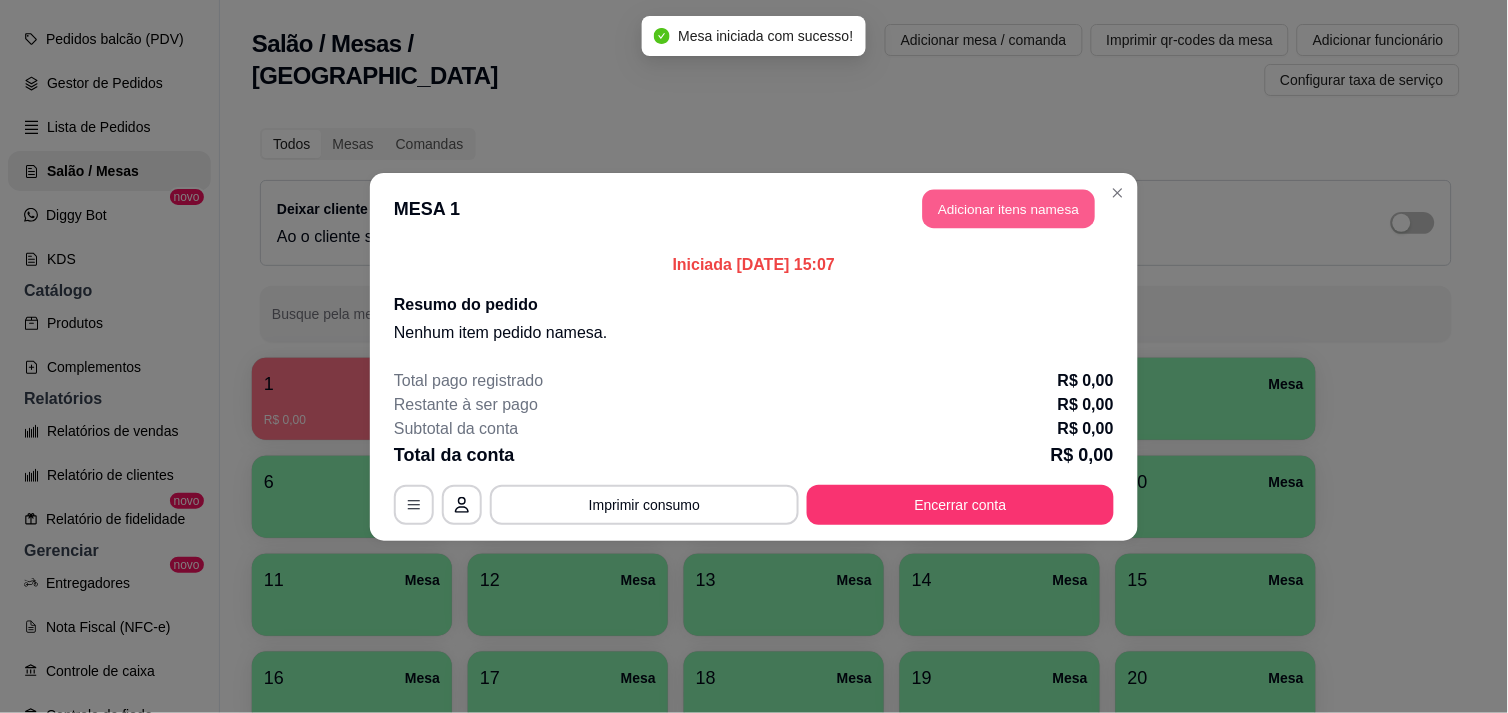 click on "Adicionar itens na  mesa" at bounding box center (1009, 208) 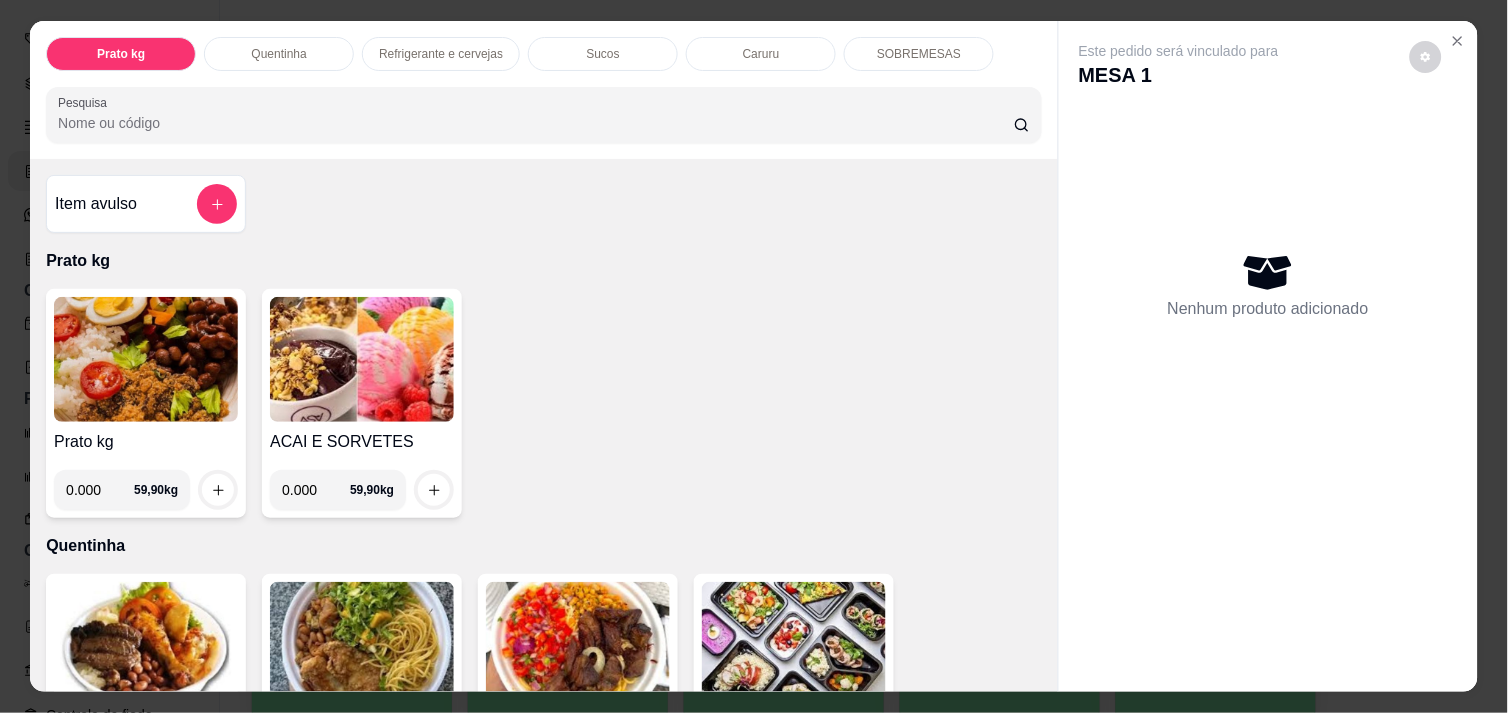 click on "0.000" at bounding box center [100, 490] 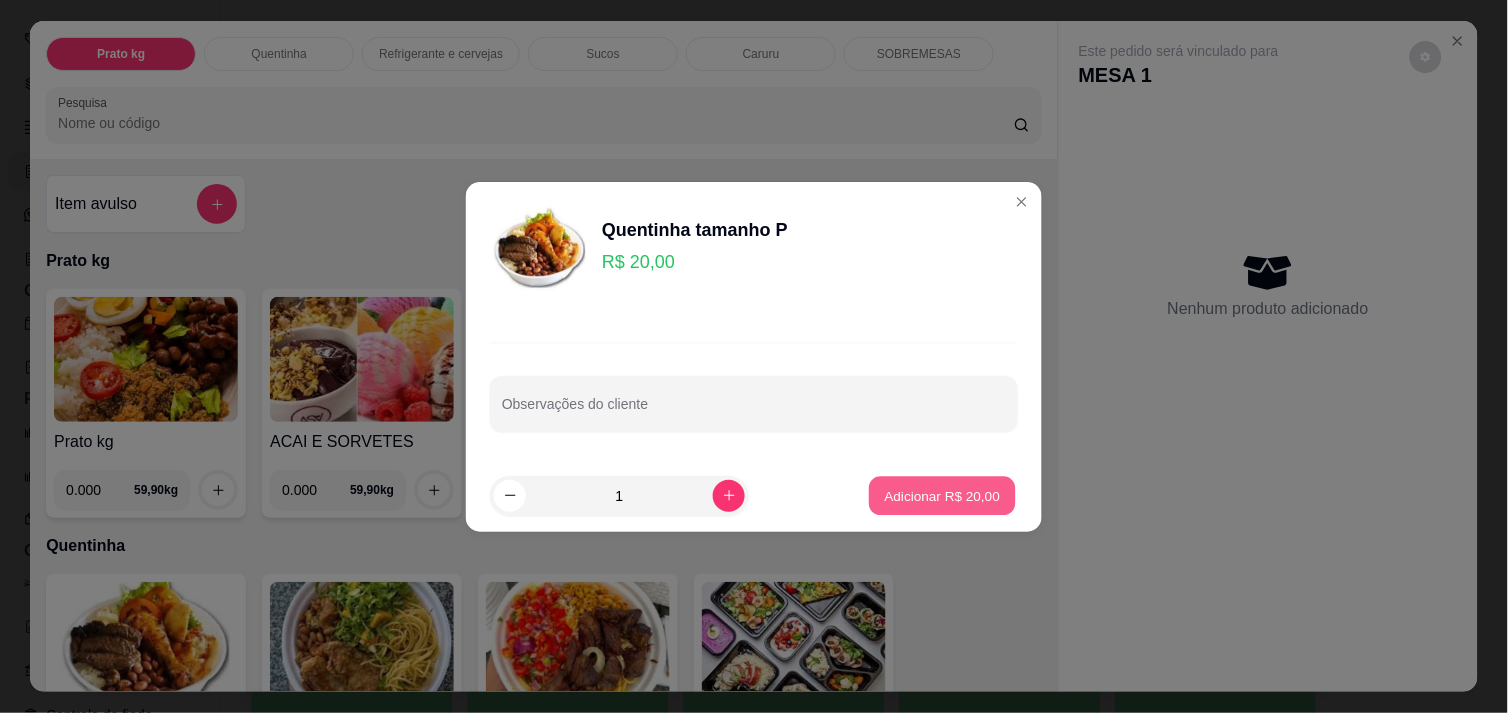 click on "Adicionar   R$ 20,00" at bounding box center [942, 495] 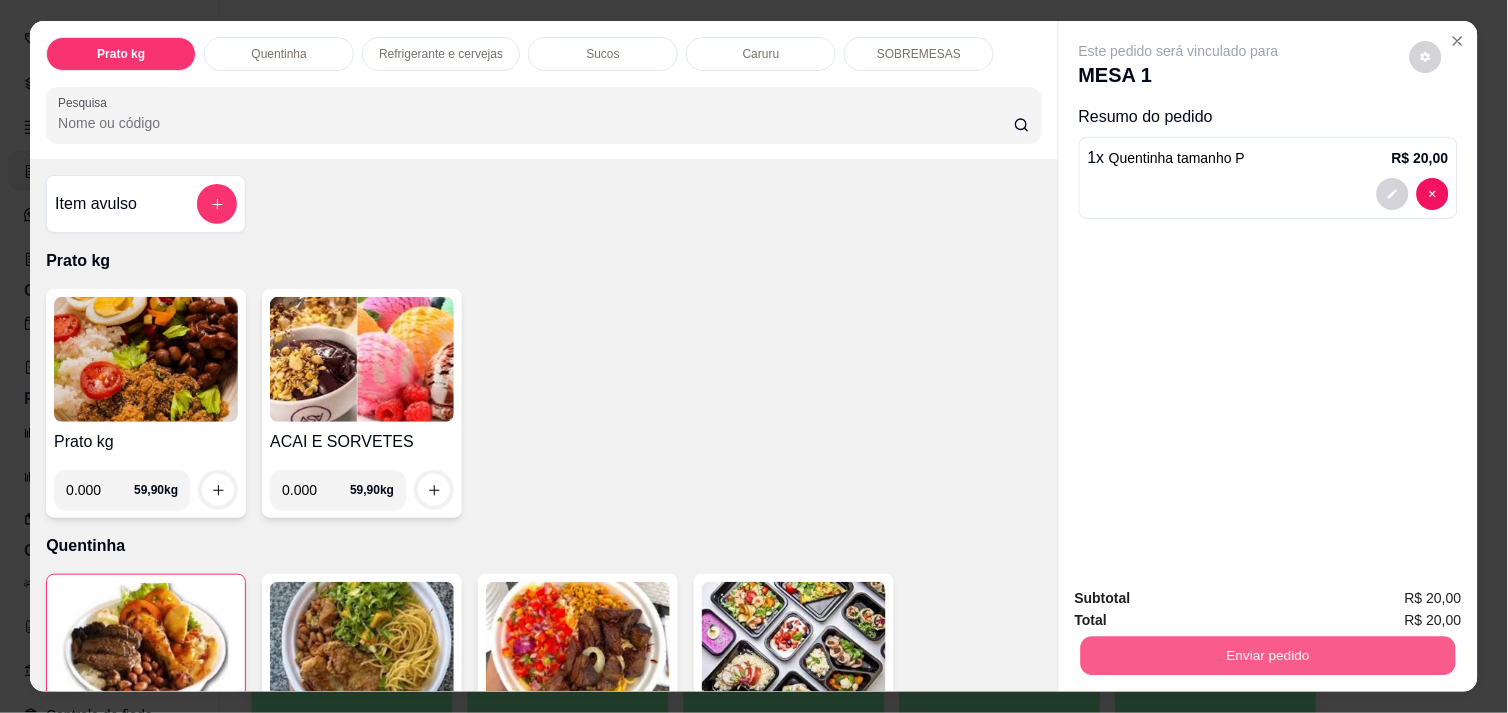 click on "Enviar pedido" at bounding box center [1268, 655] 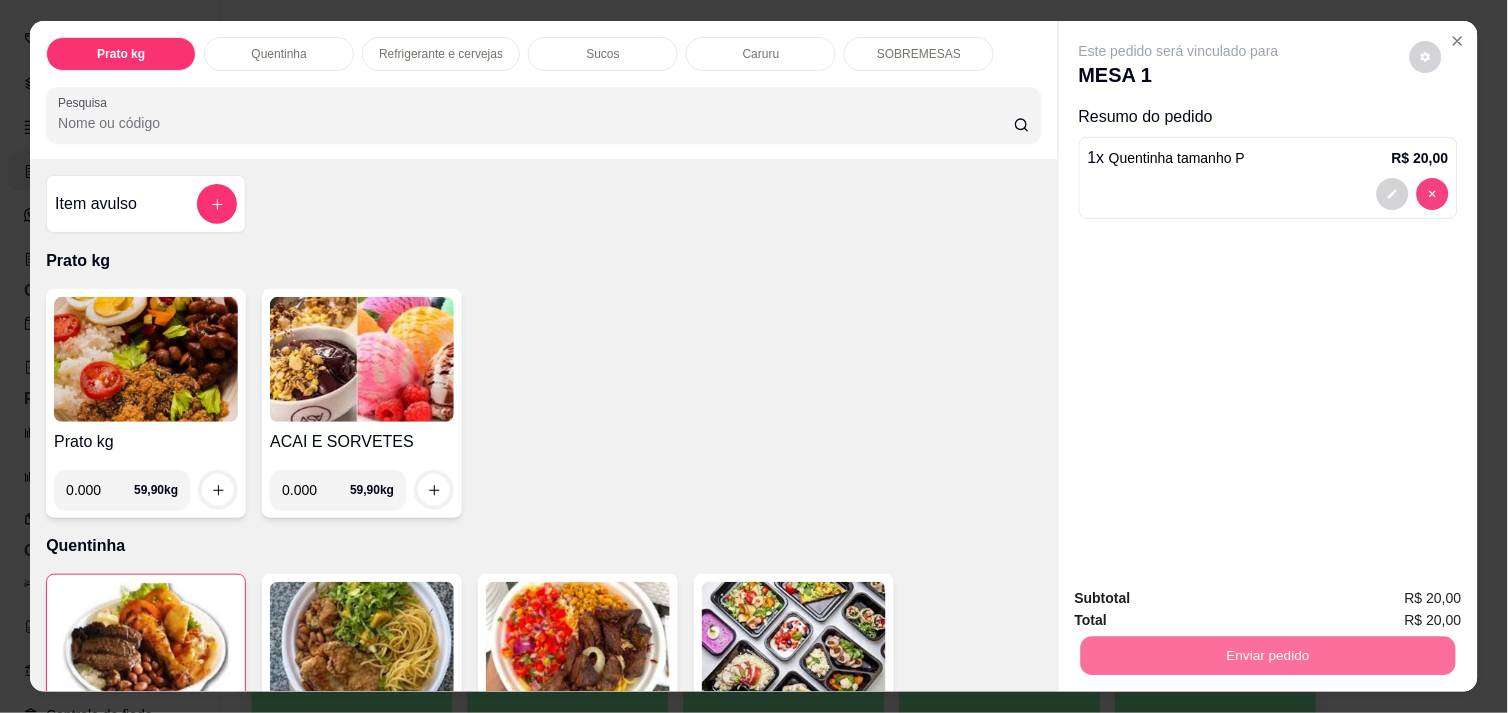 click at bounding box center [1433, 194] 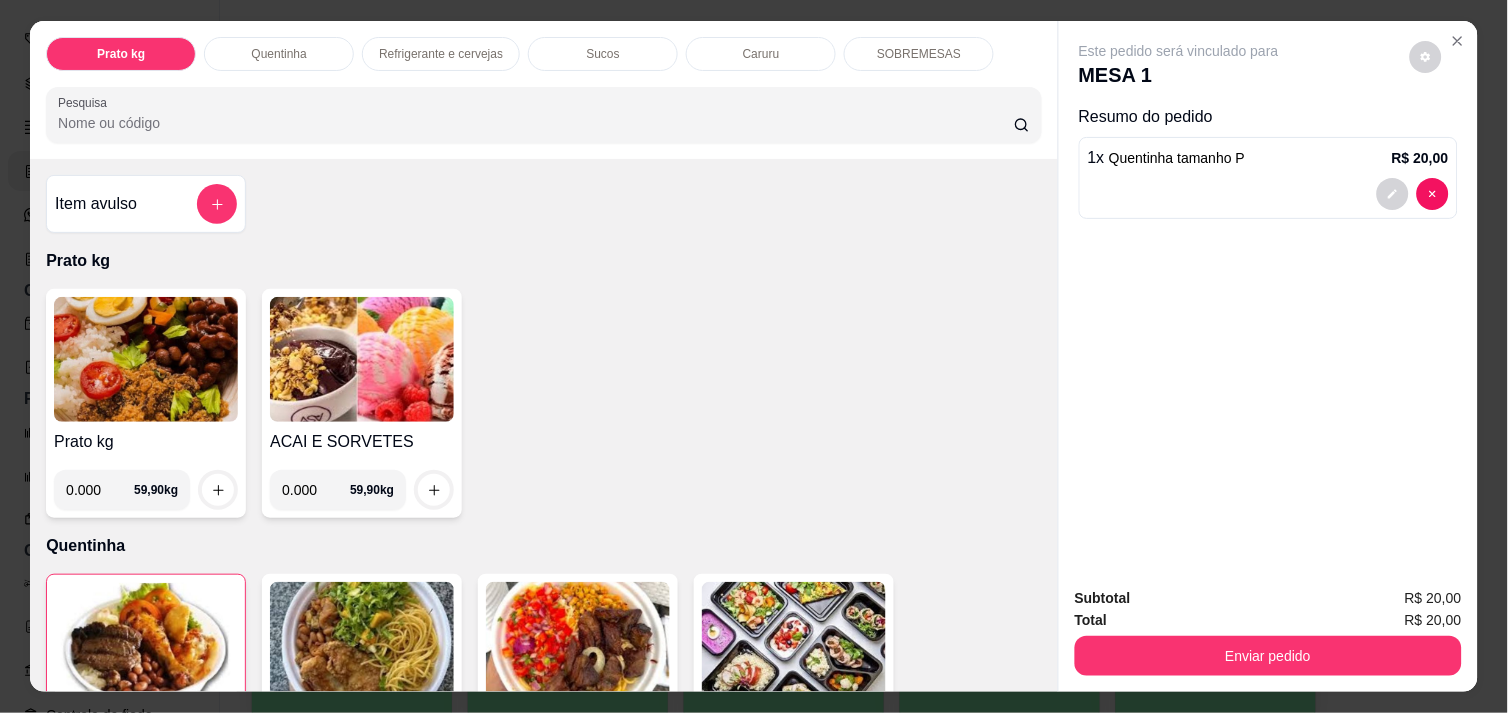 click on "Quentinha" at bounding box center (278, 54) 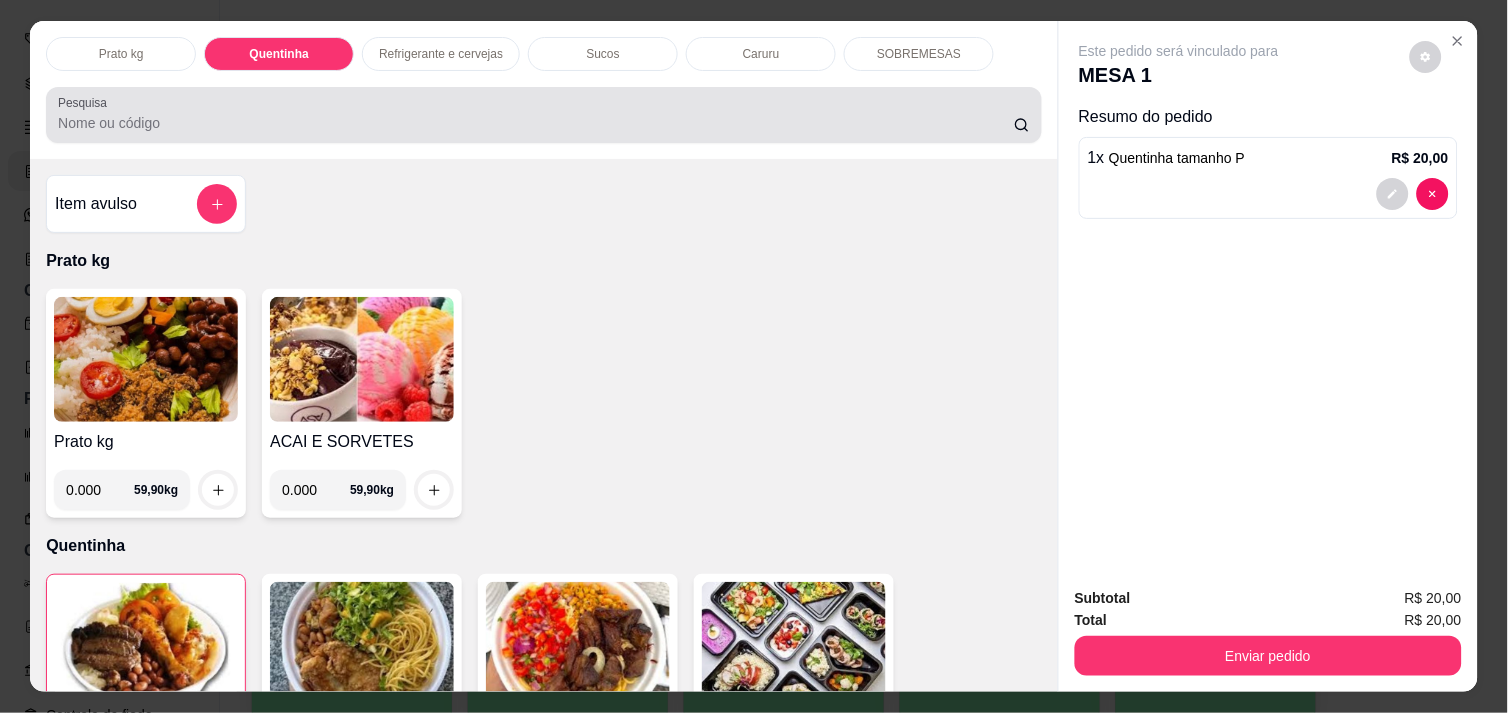 scroll, scrollTop: 375, scrollLeft: 0, axis: vertical 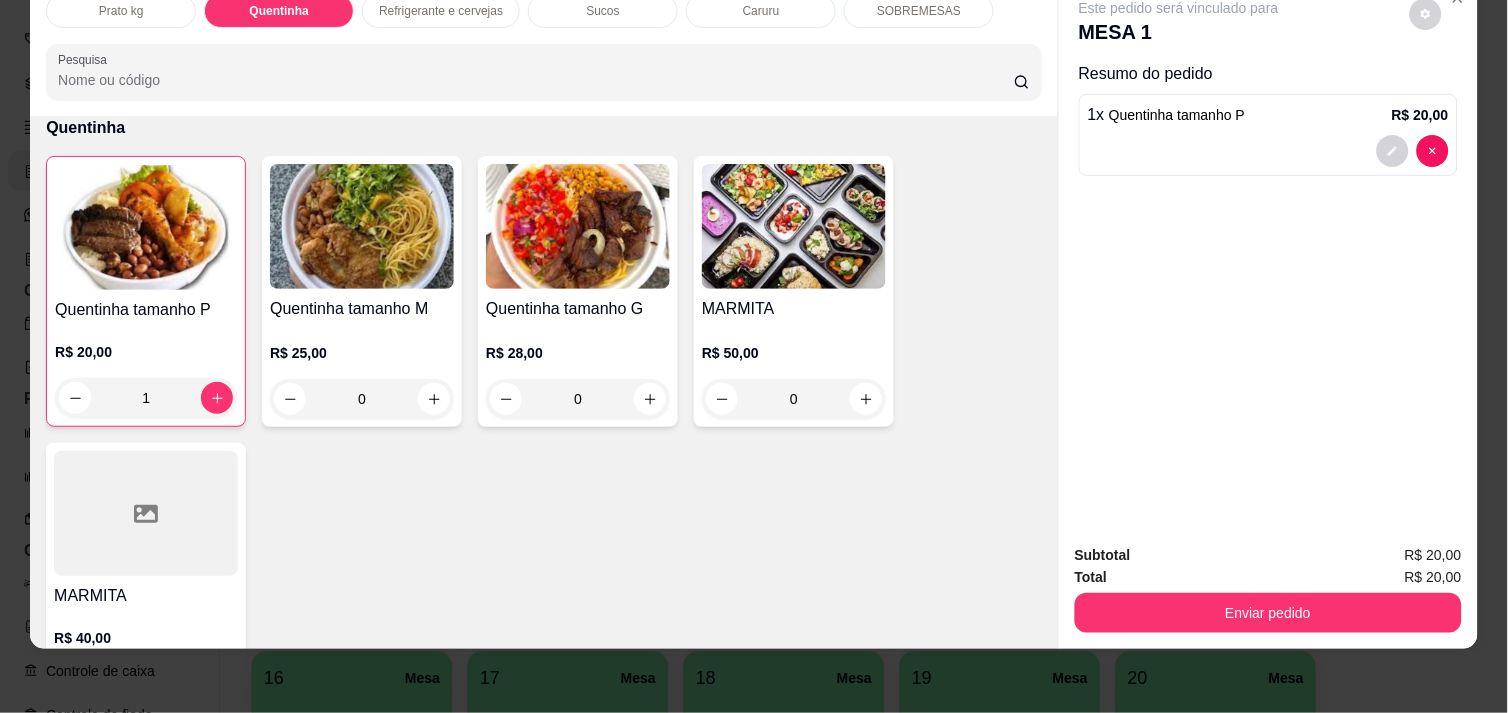 click on "Prato kg" at bounding box center (121, 11) 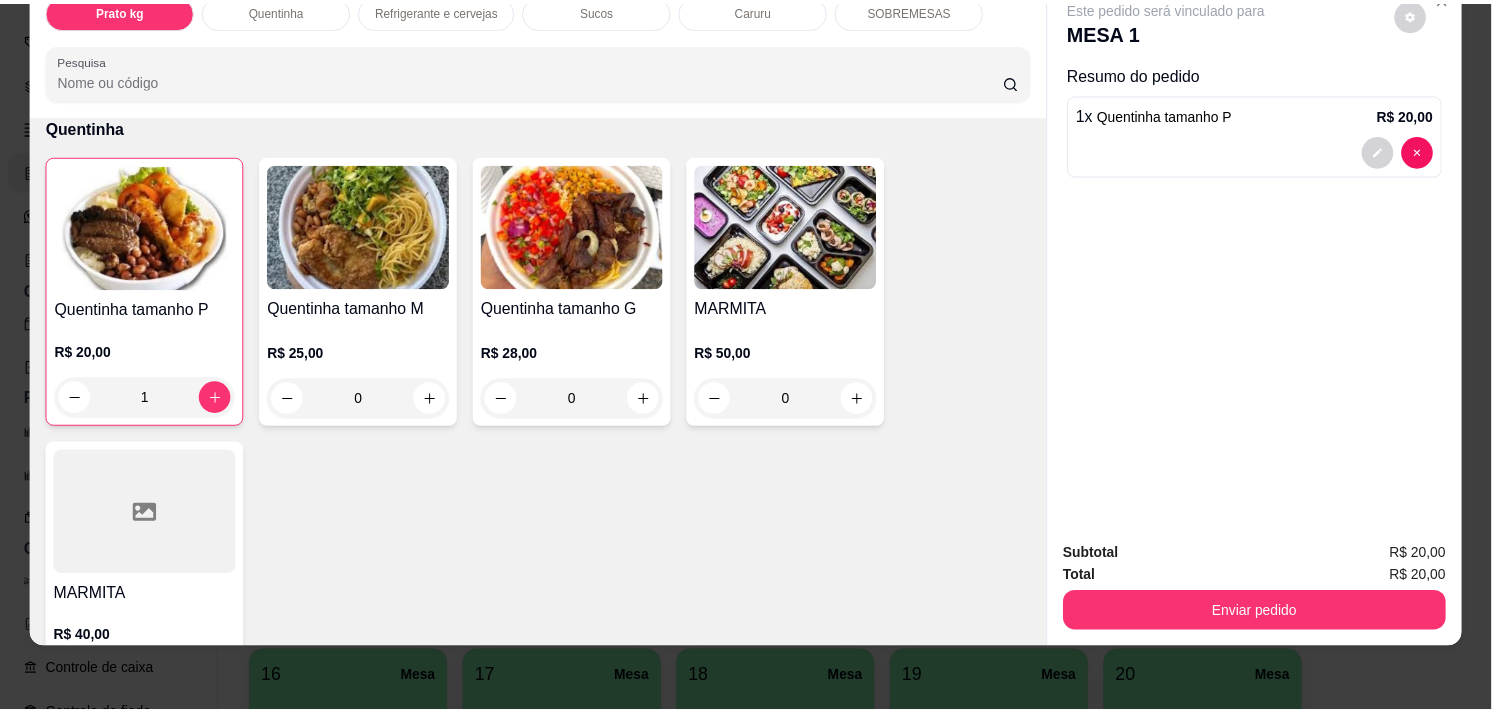 scroll, scrollTop: 90, scrollLeft: 0, axis: vertical 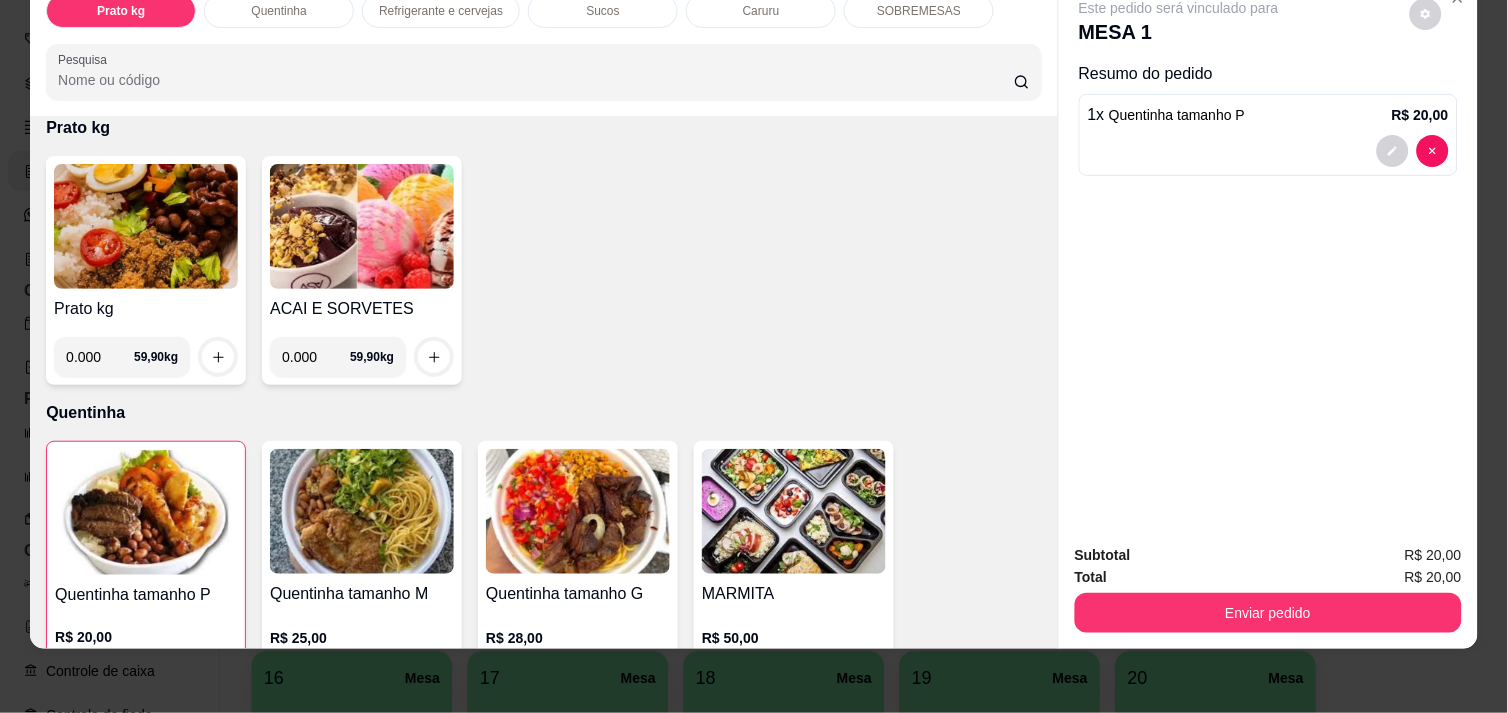 click on "0.000" at bounding box center [100, 357] 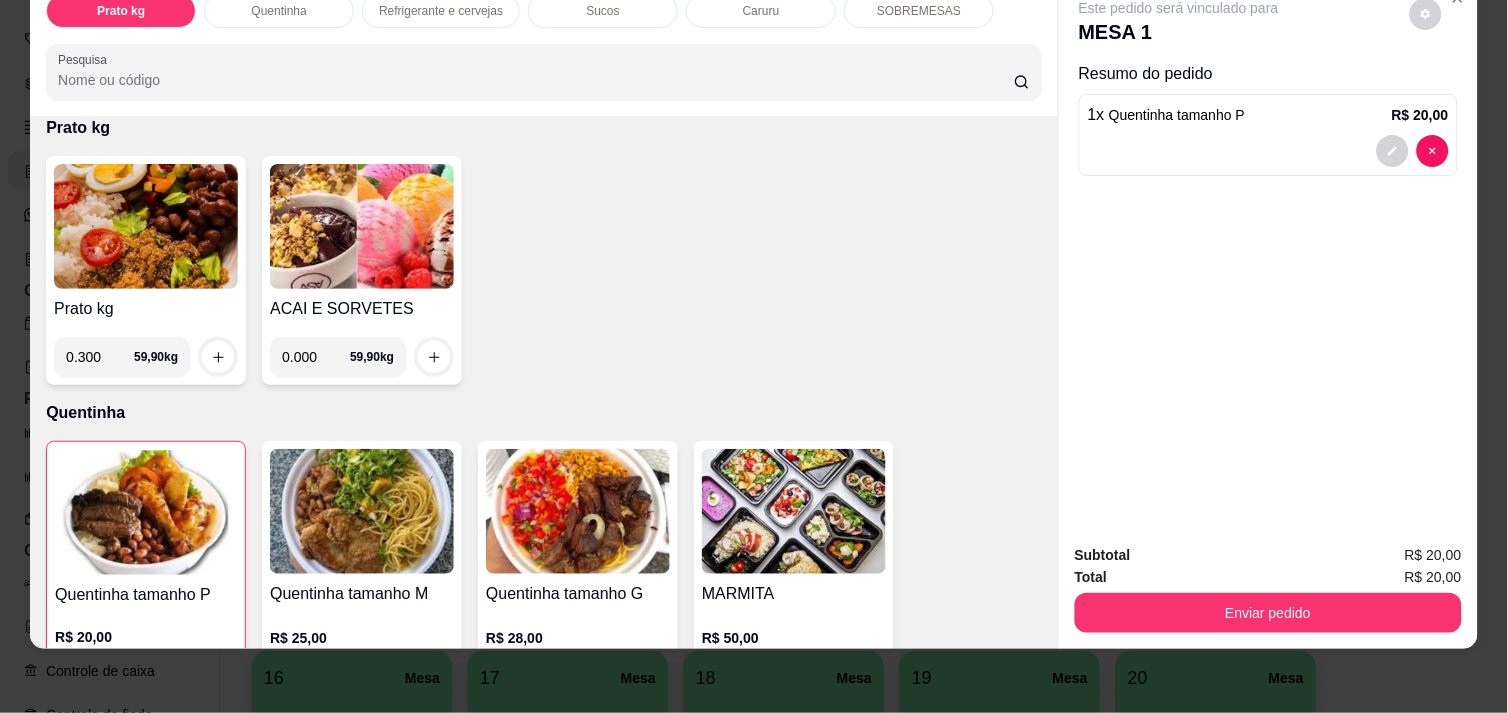 type on "0.300" 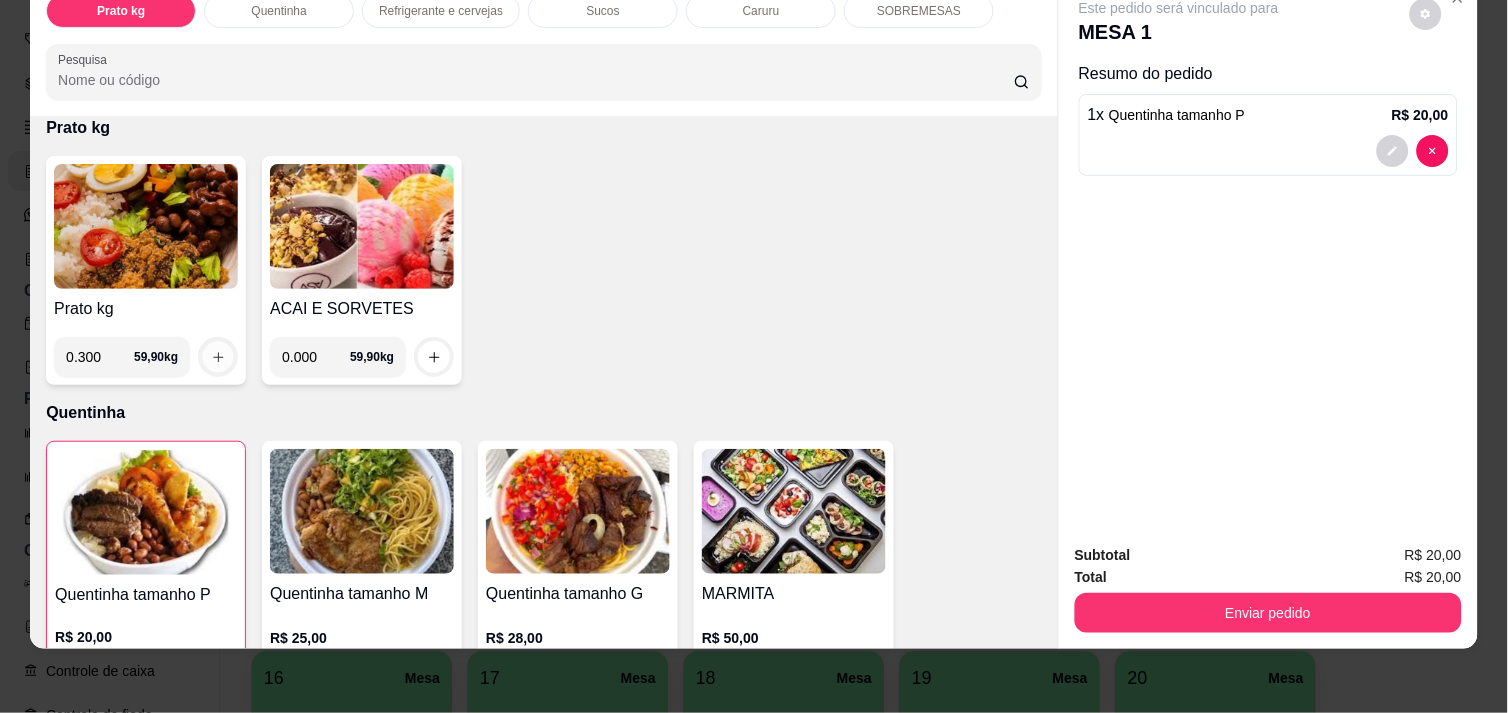 click 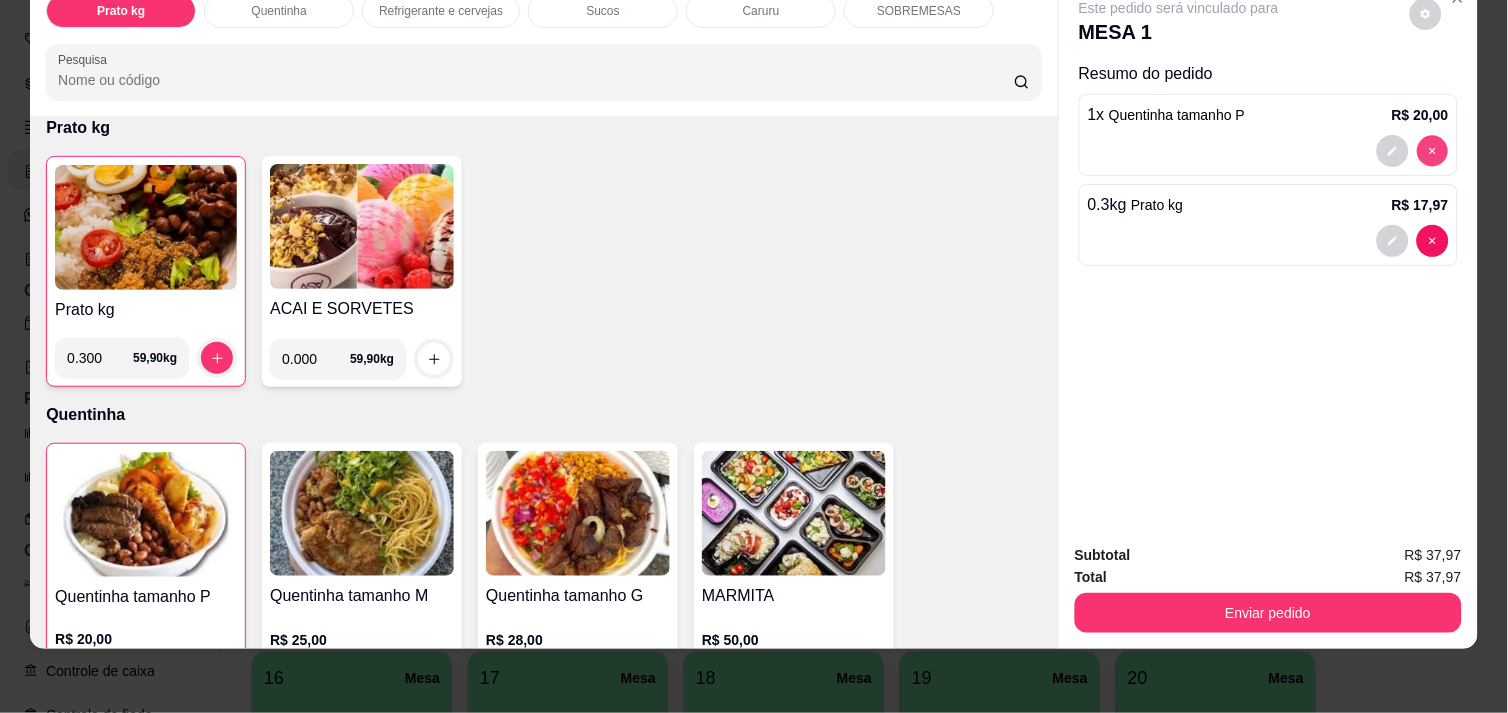 type on "0" 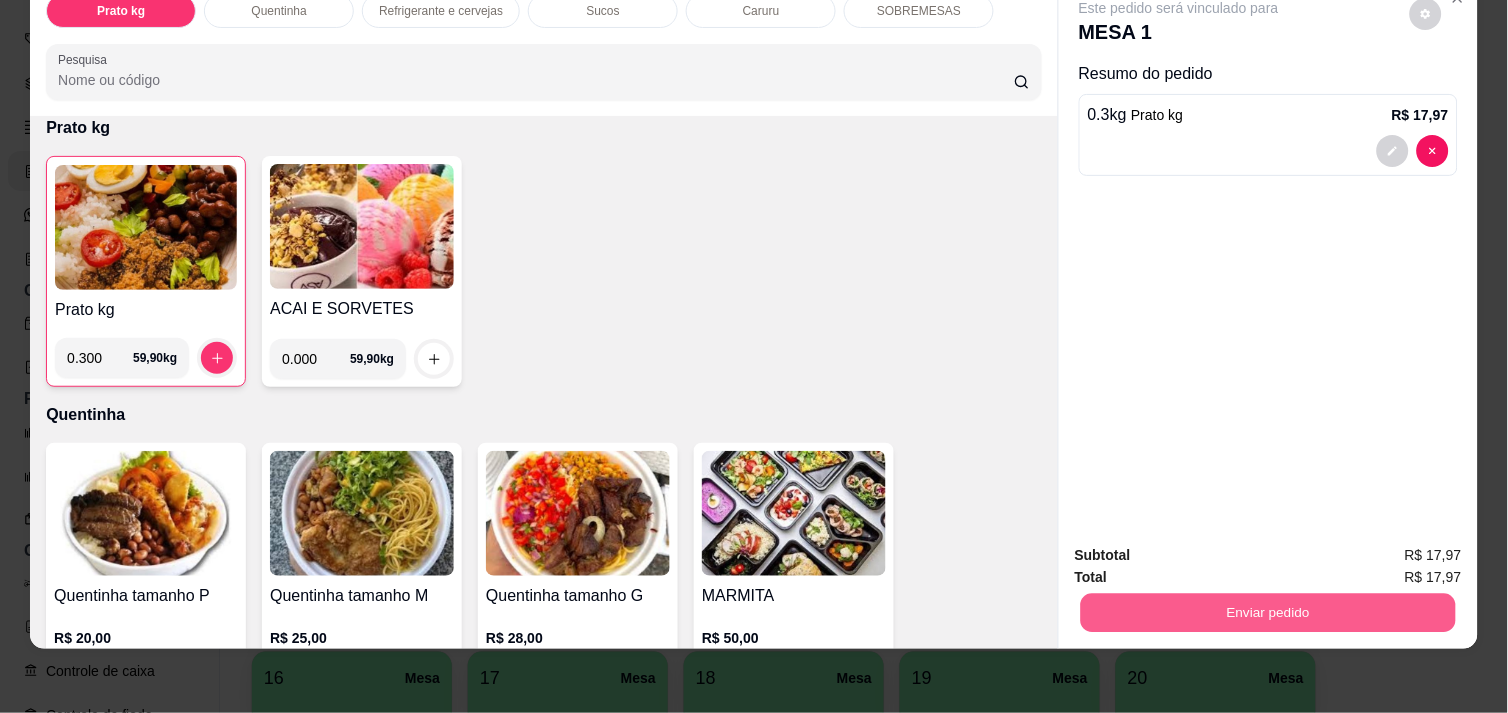 click on "Enviar pedido" at bounding box center [1268, 612] 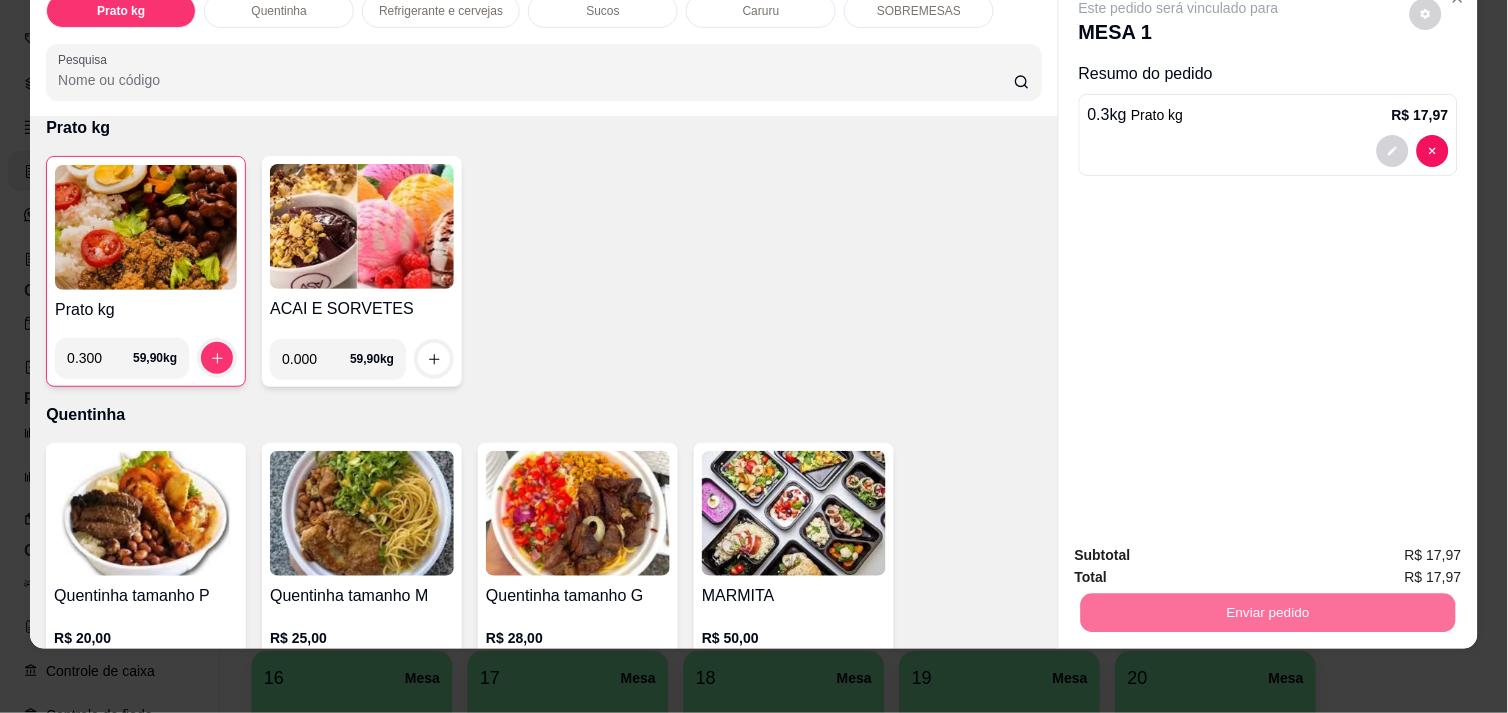 click on "Não registrar e enviar pedido" at bounding box center (1202, 547) 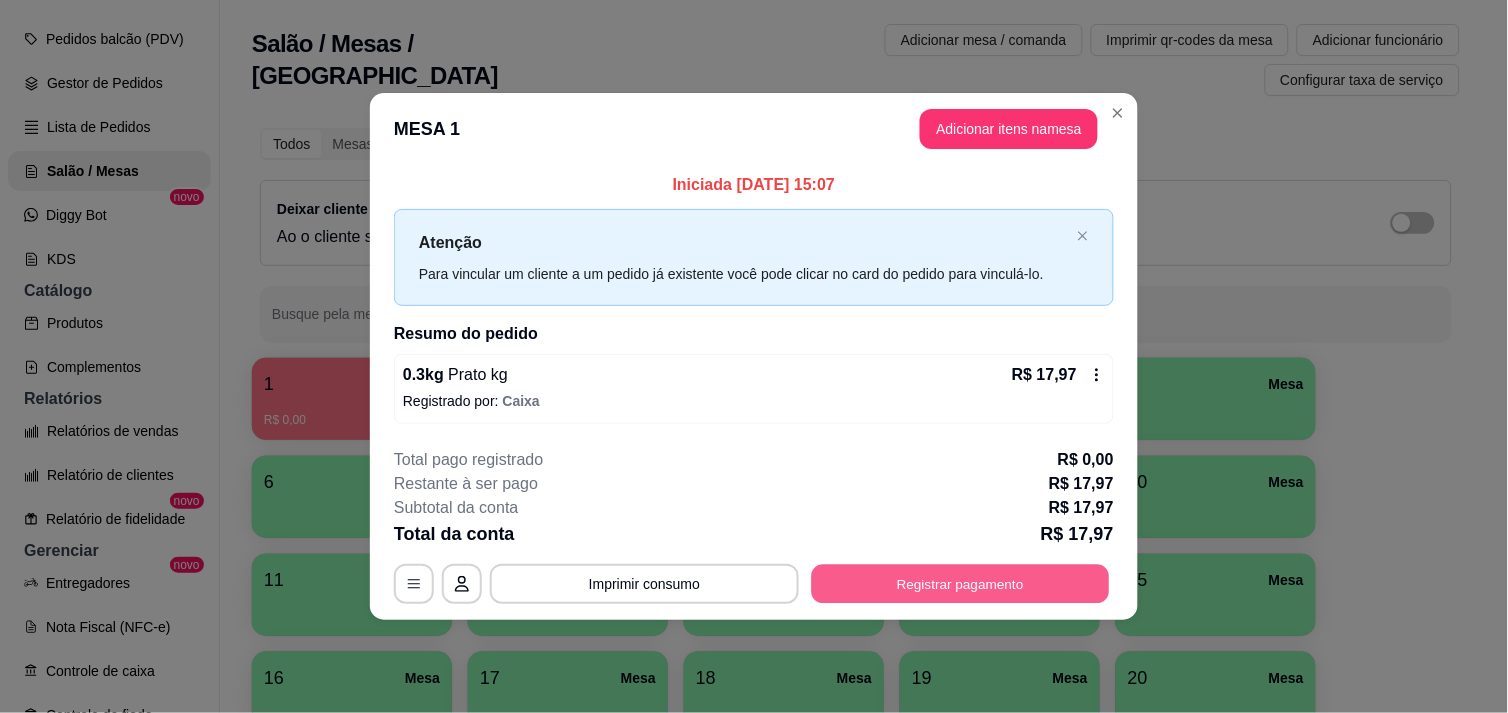 click on "Registrar pagamento" at bounding box center (961, 584) 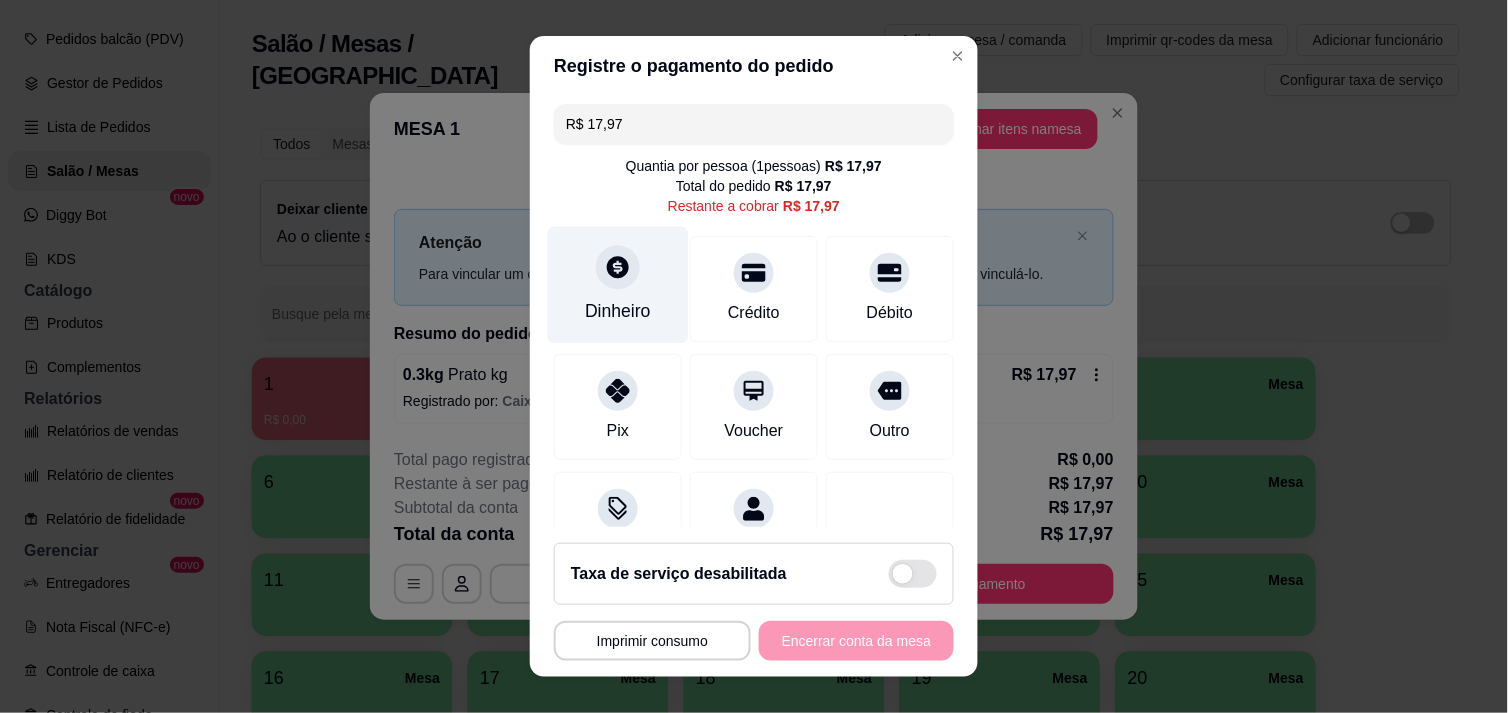 click on "Dinheiro" at bounding box center [618, 284] 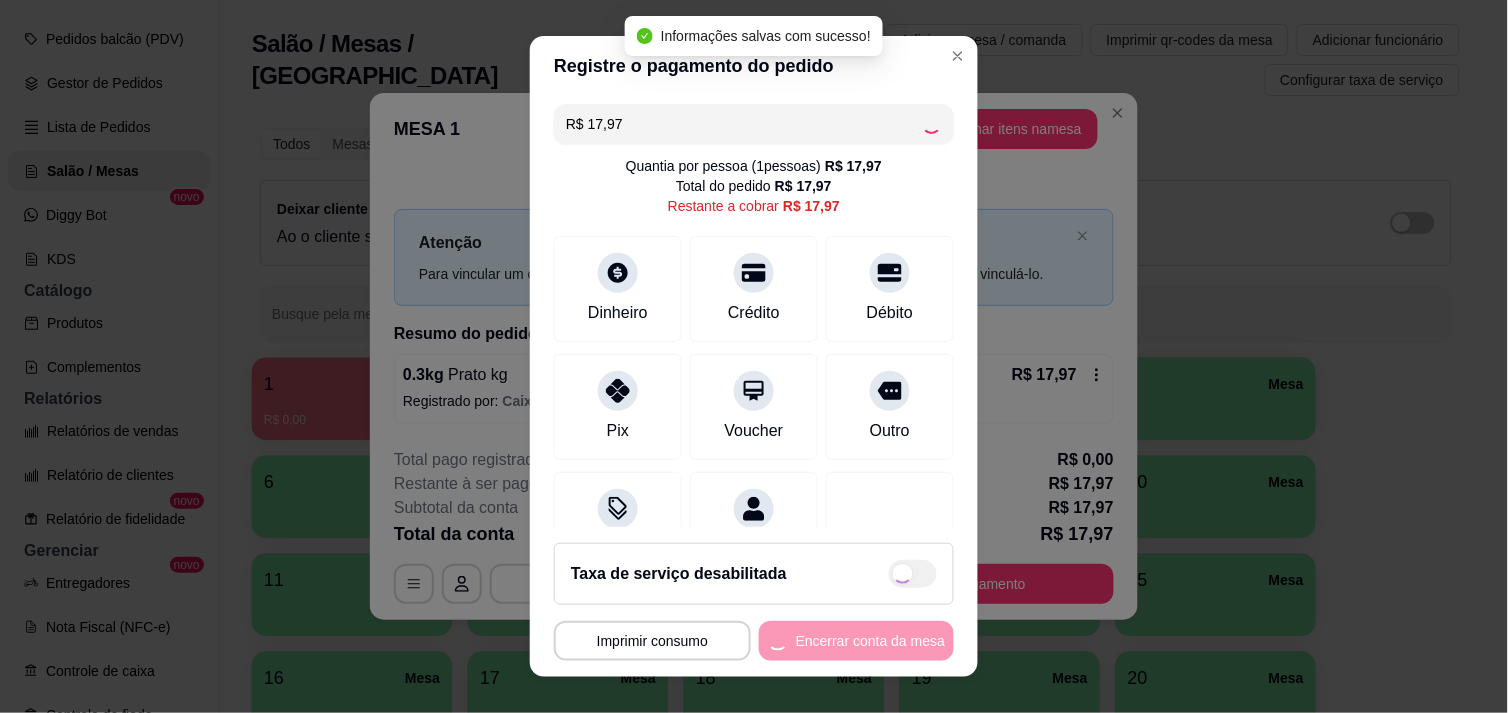 type on "R$ 0,00" 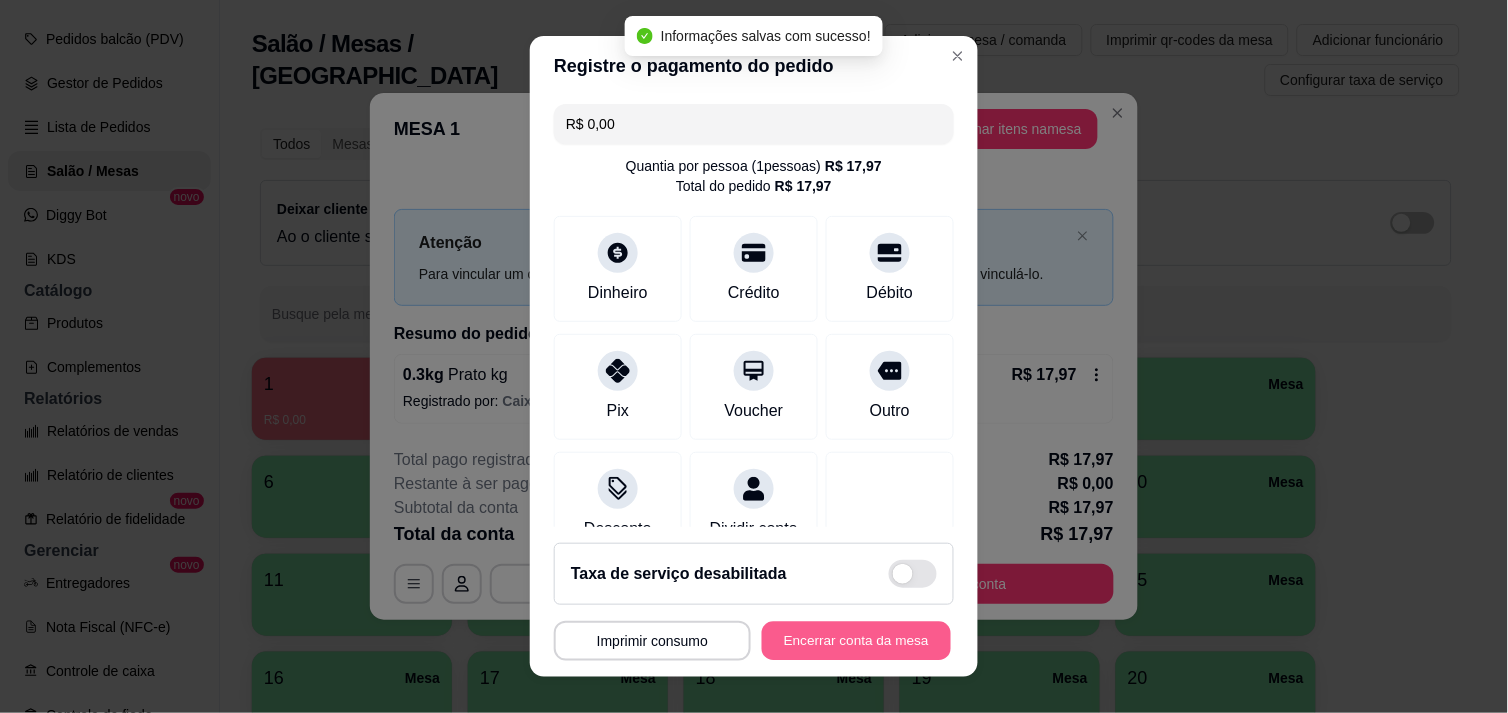click on "Encerrar conta da mesa" at bounding box center [856, 641] 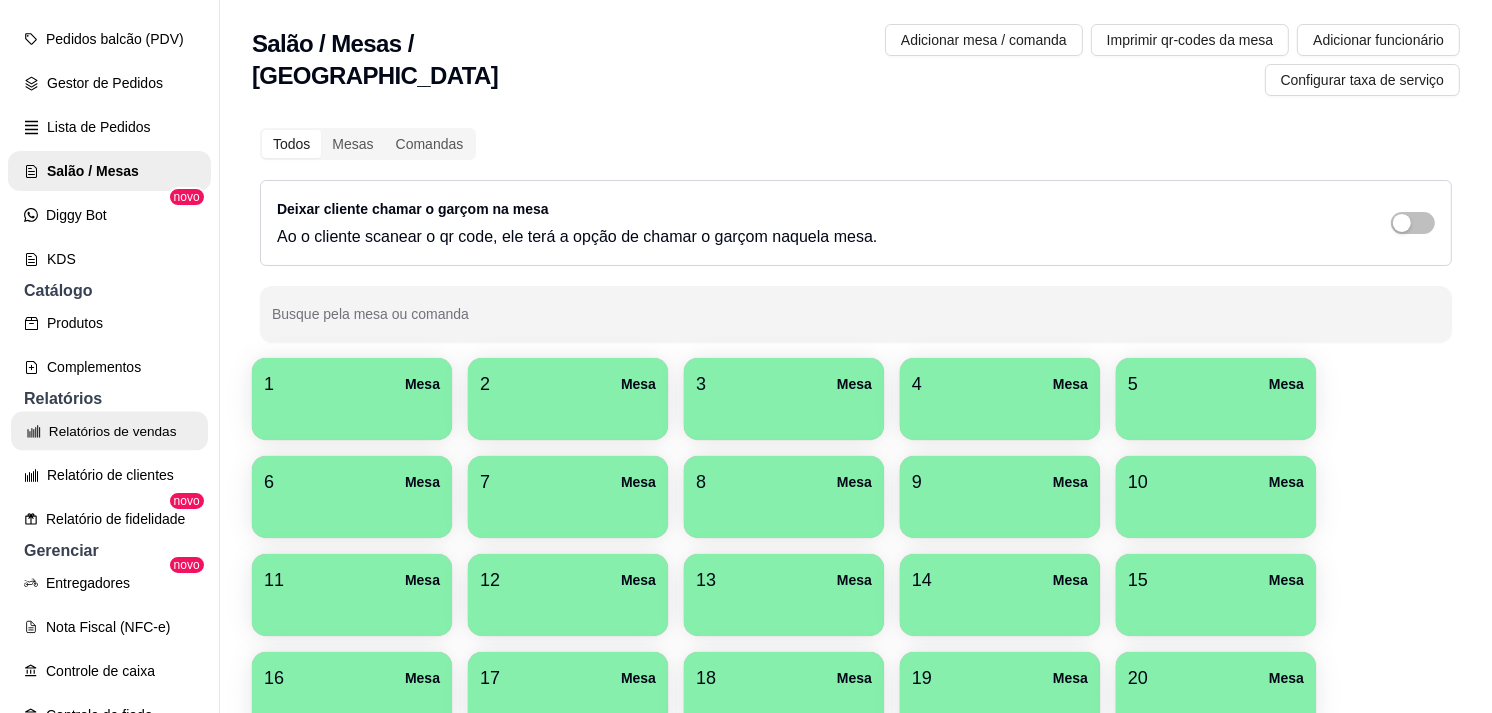 click on "Relatórios de vendas" at bounding box center [109, 431] 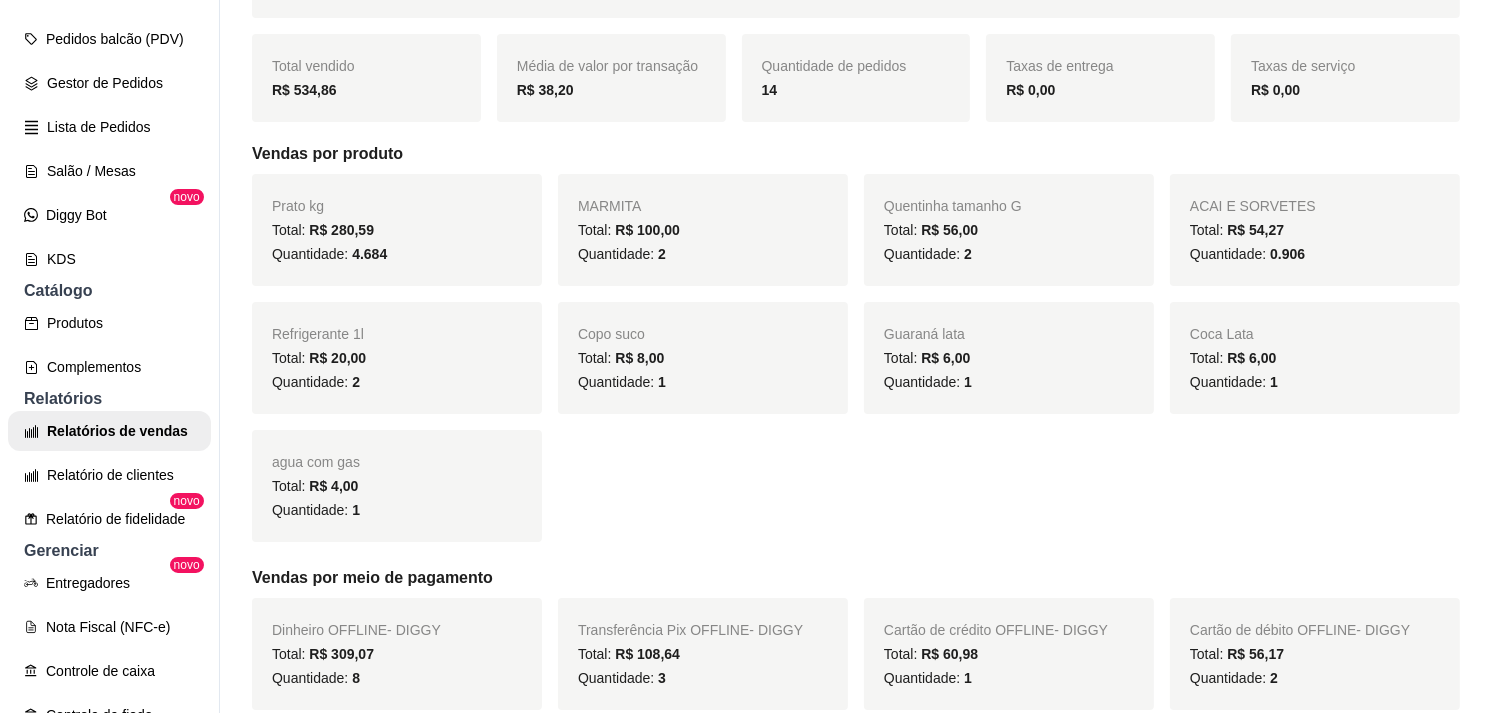scroll, scrollTop: 287, scrollLeft: 0, axis: vertical 